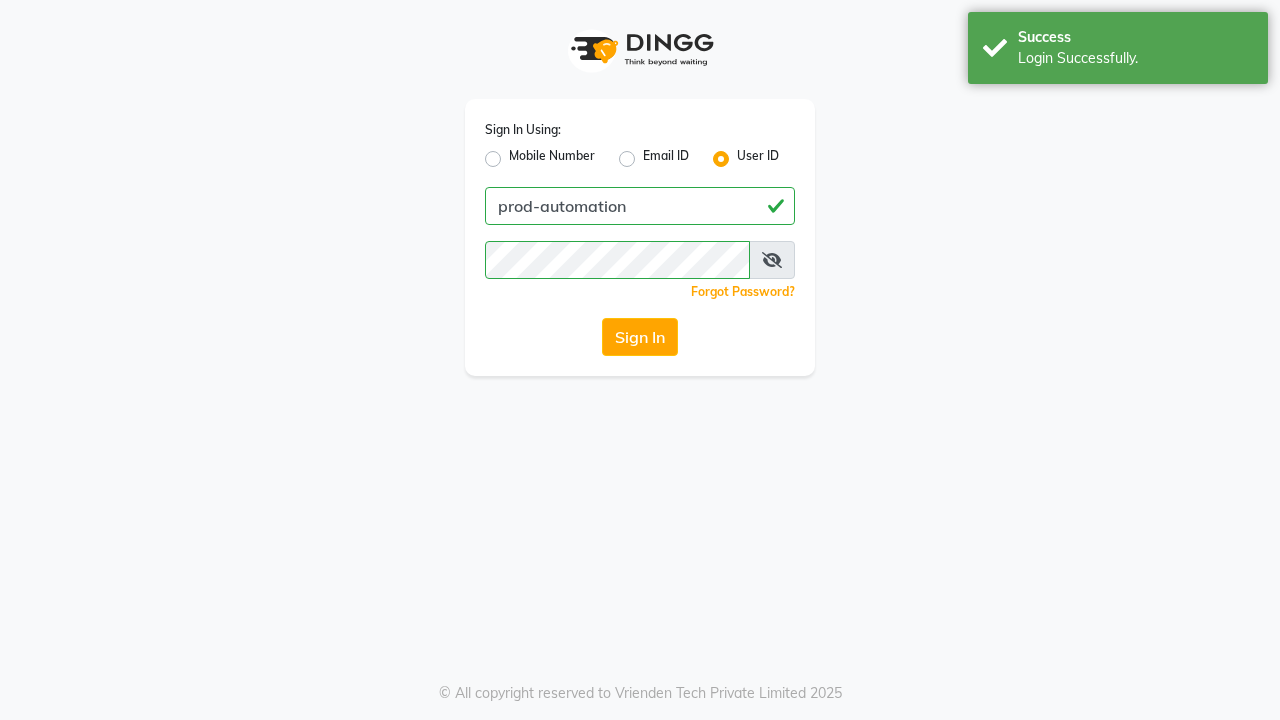scroll, scrollTop: 0, scrollLeft: 0, axis: both 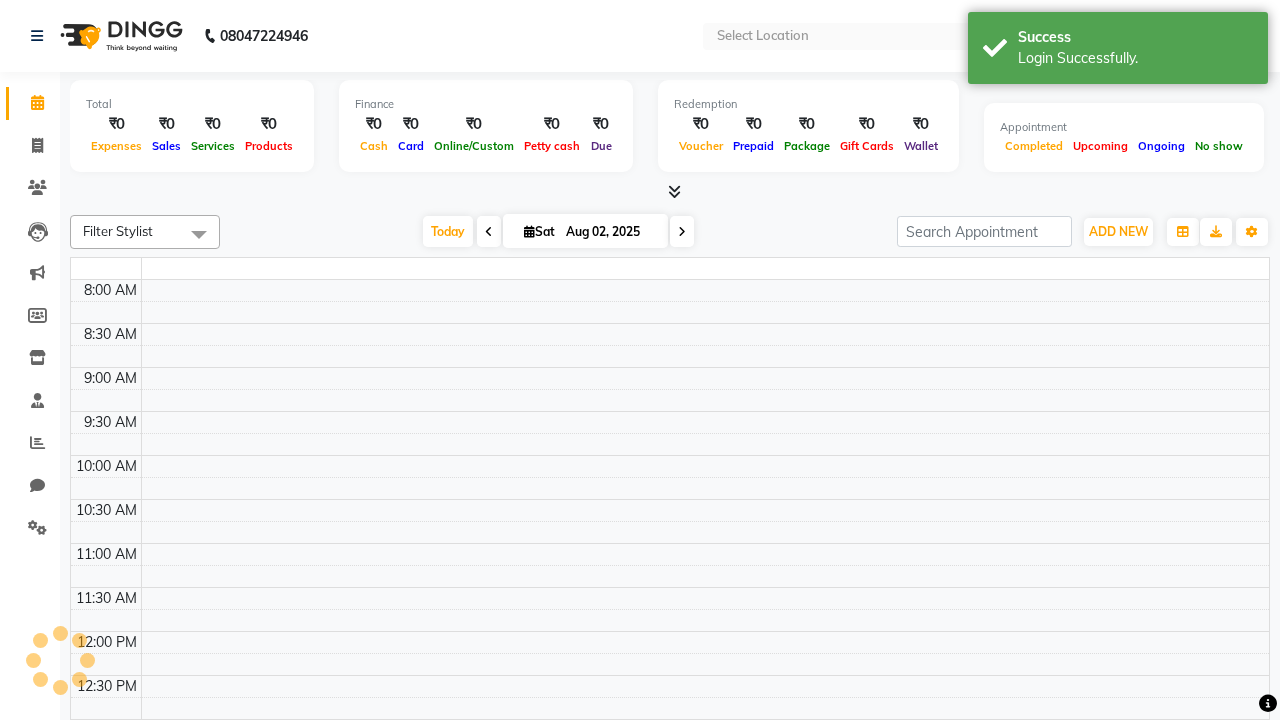 select on "en" 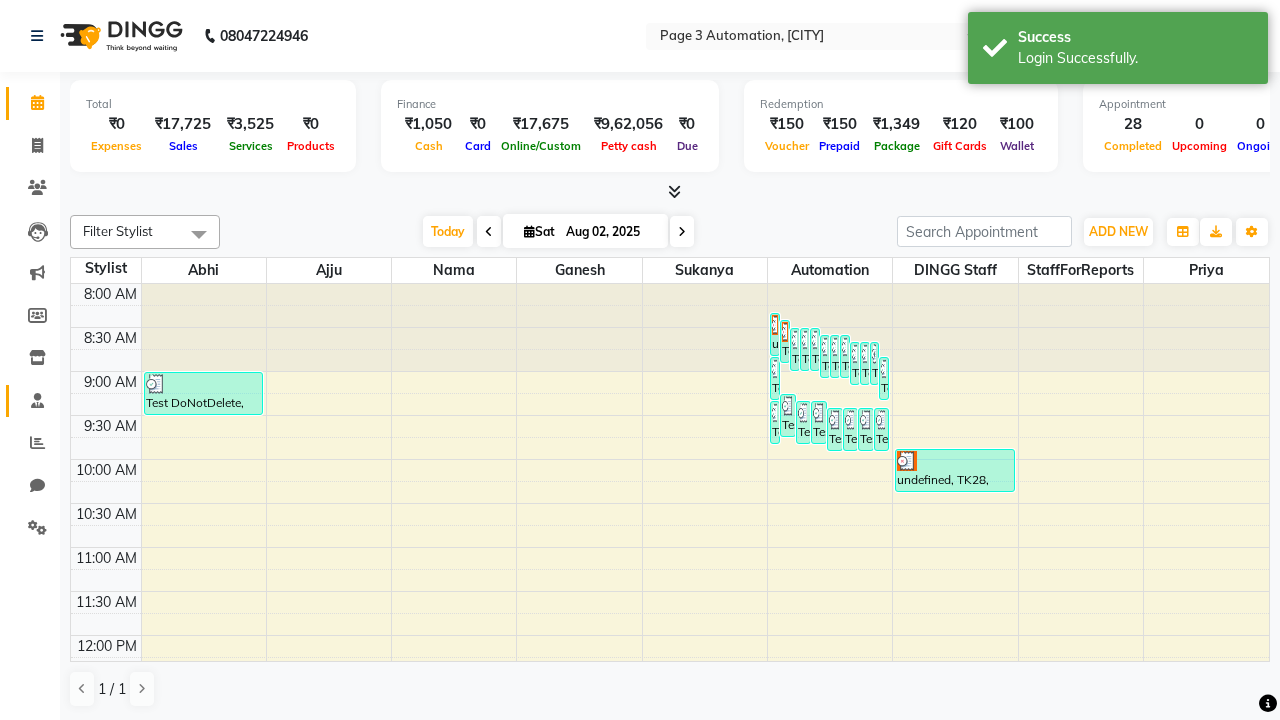 click 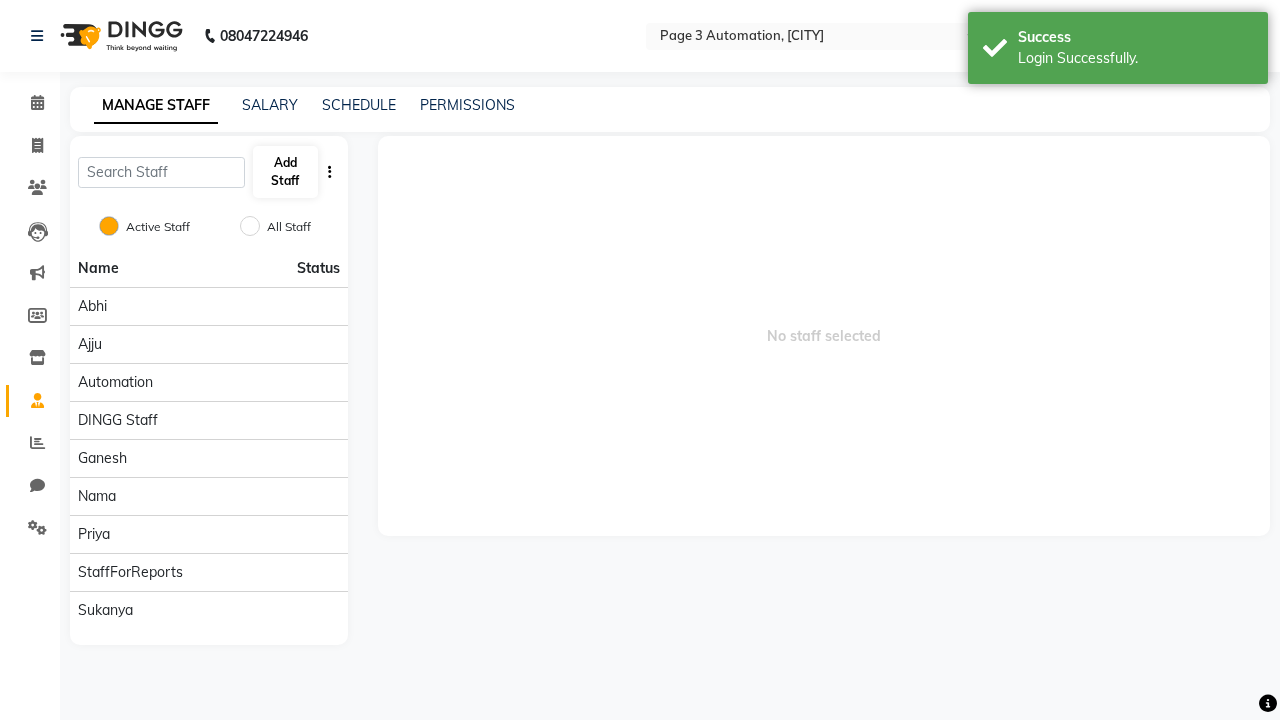 click 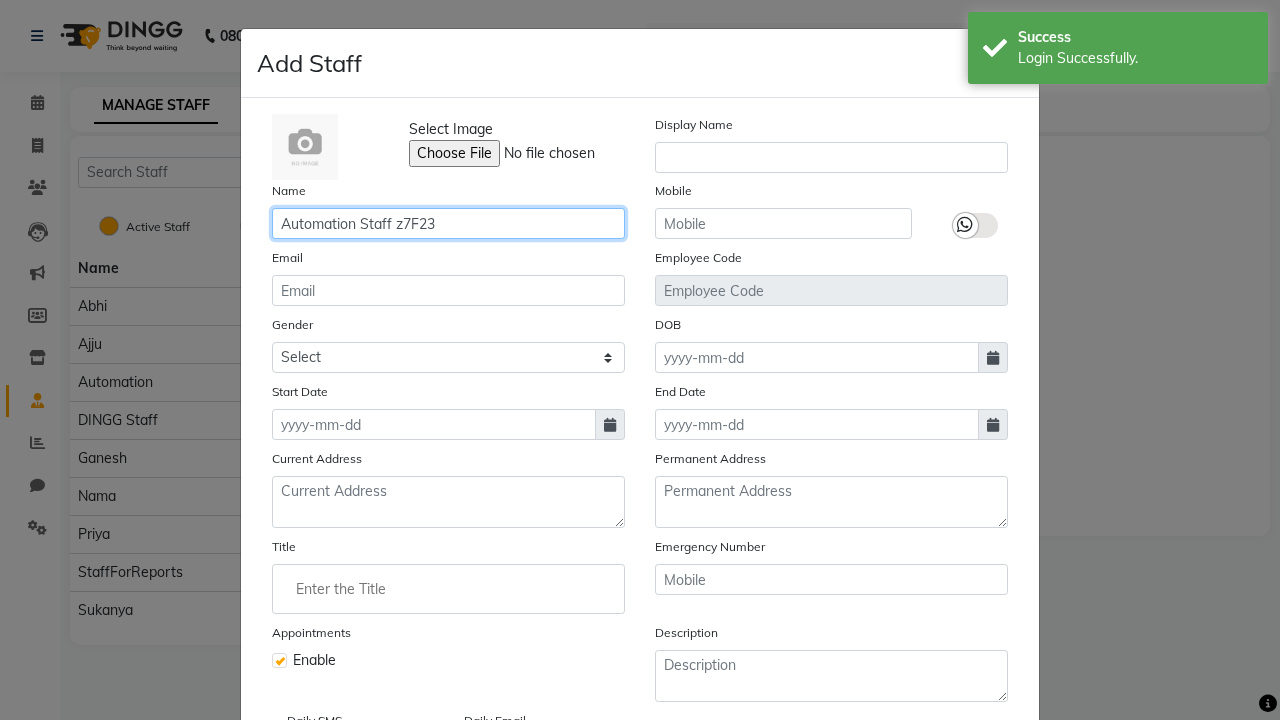type on "Automation Staff z7F23" 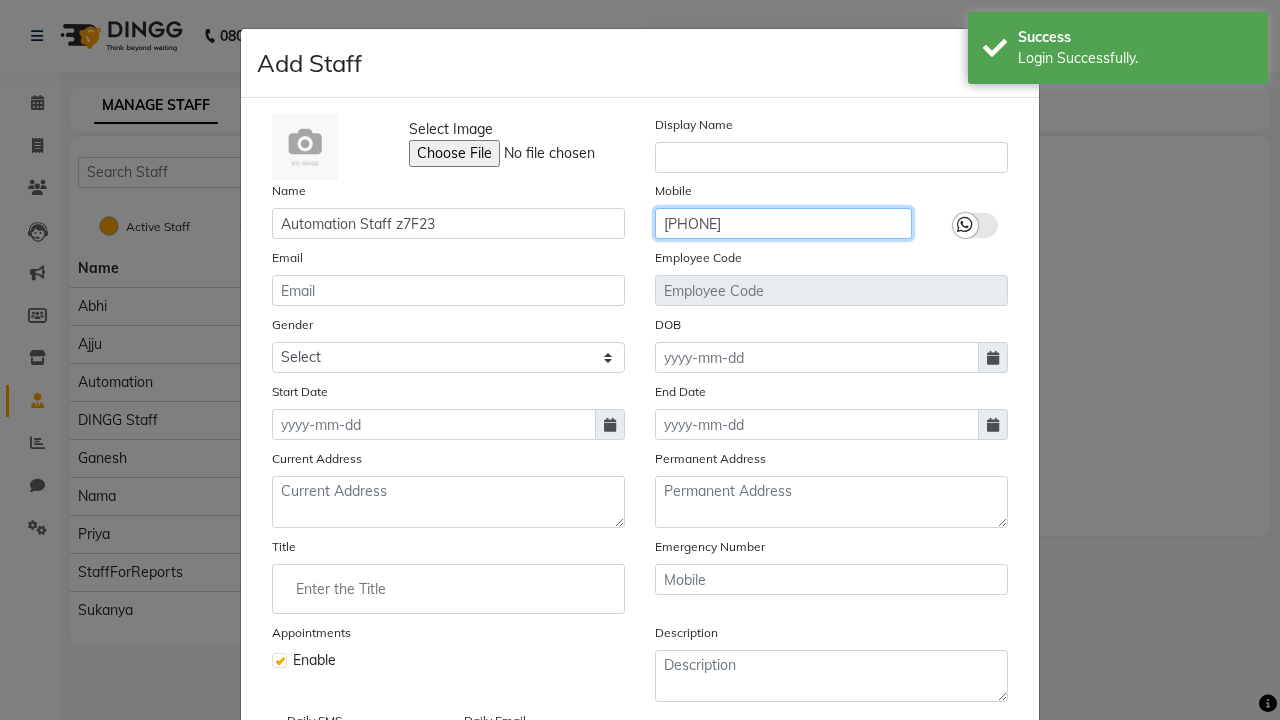 type on "[PHONE]" 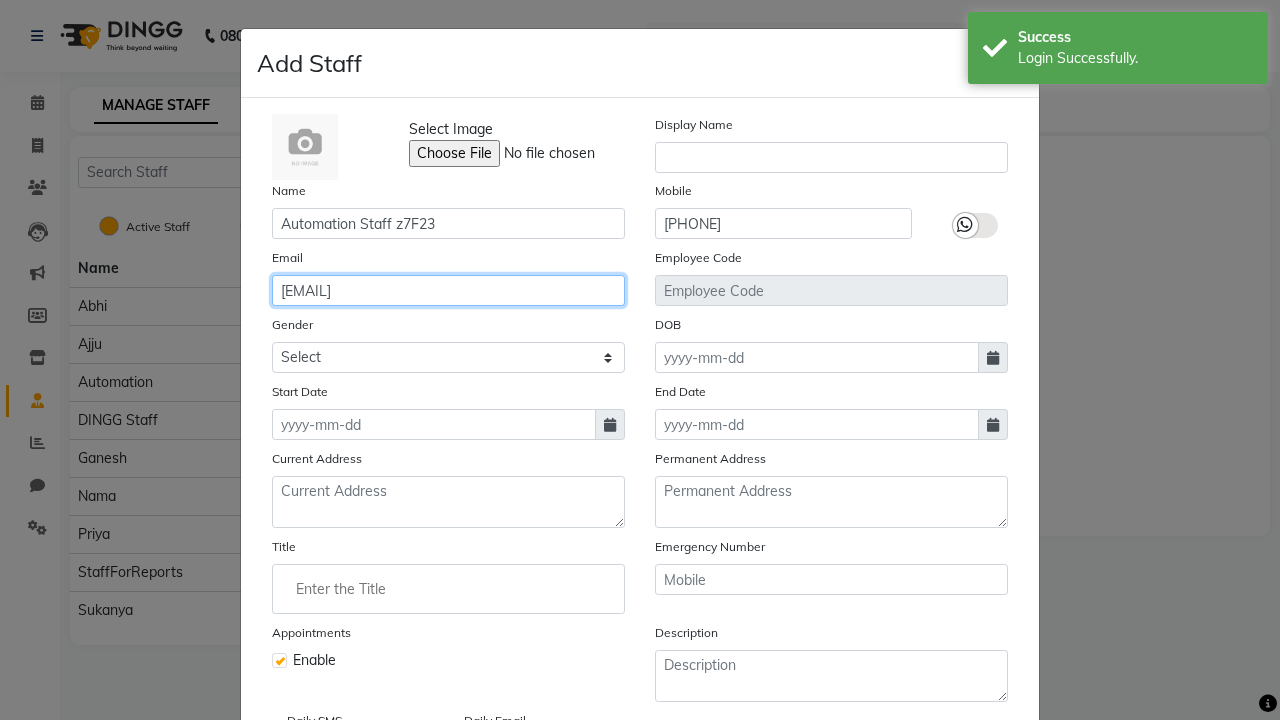 type on "[EMAIL]" 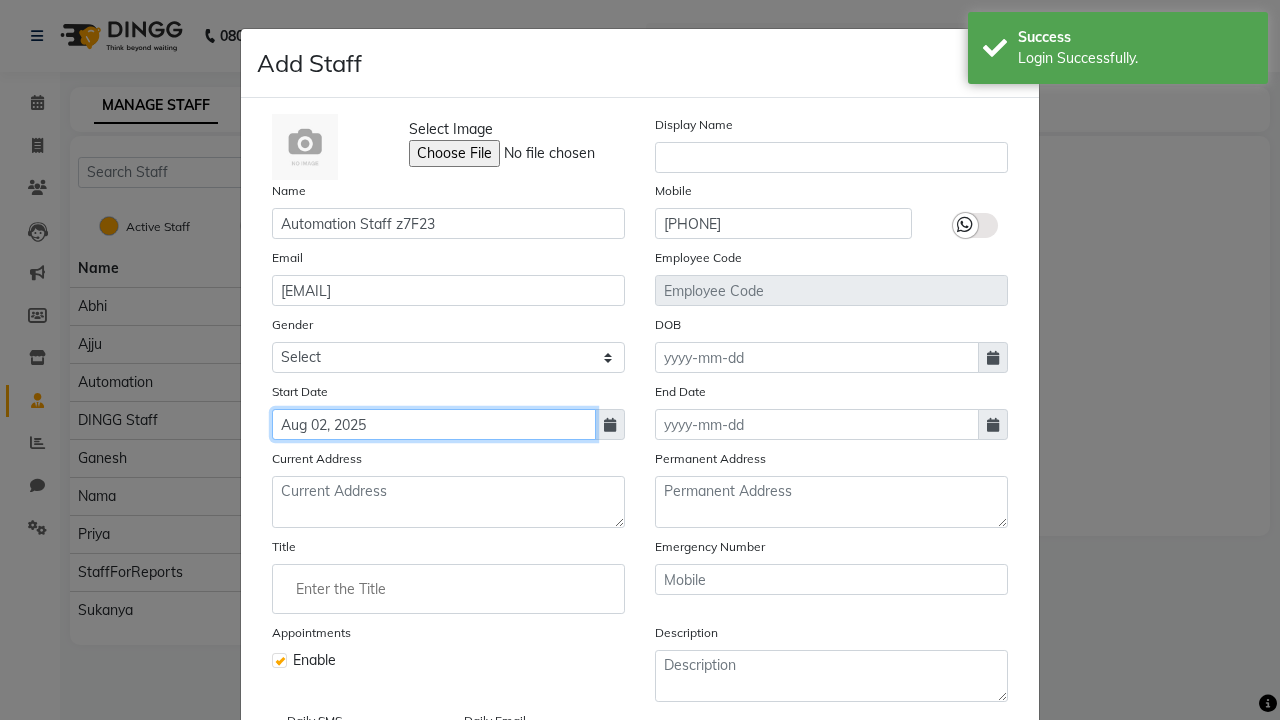 type on "Aug 02, 2025" 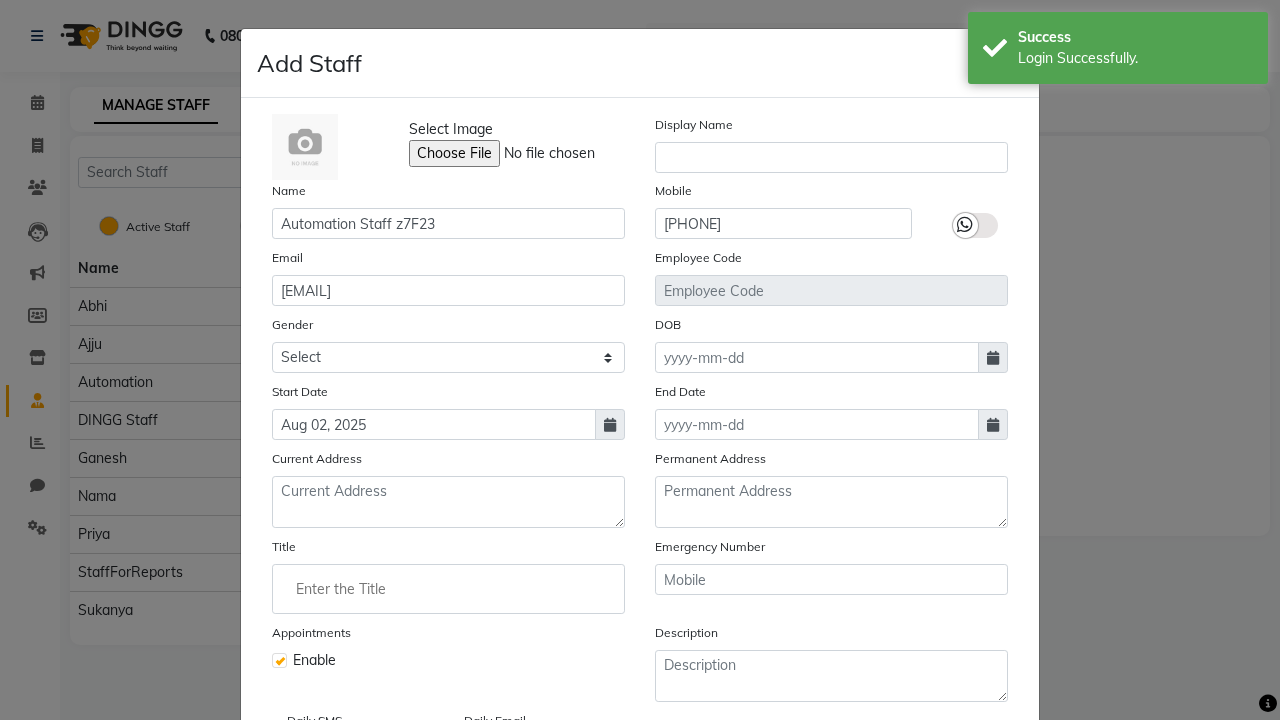 click on "Save" at bounding box center (988, 814) 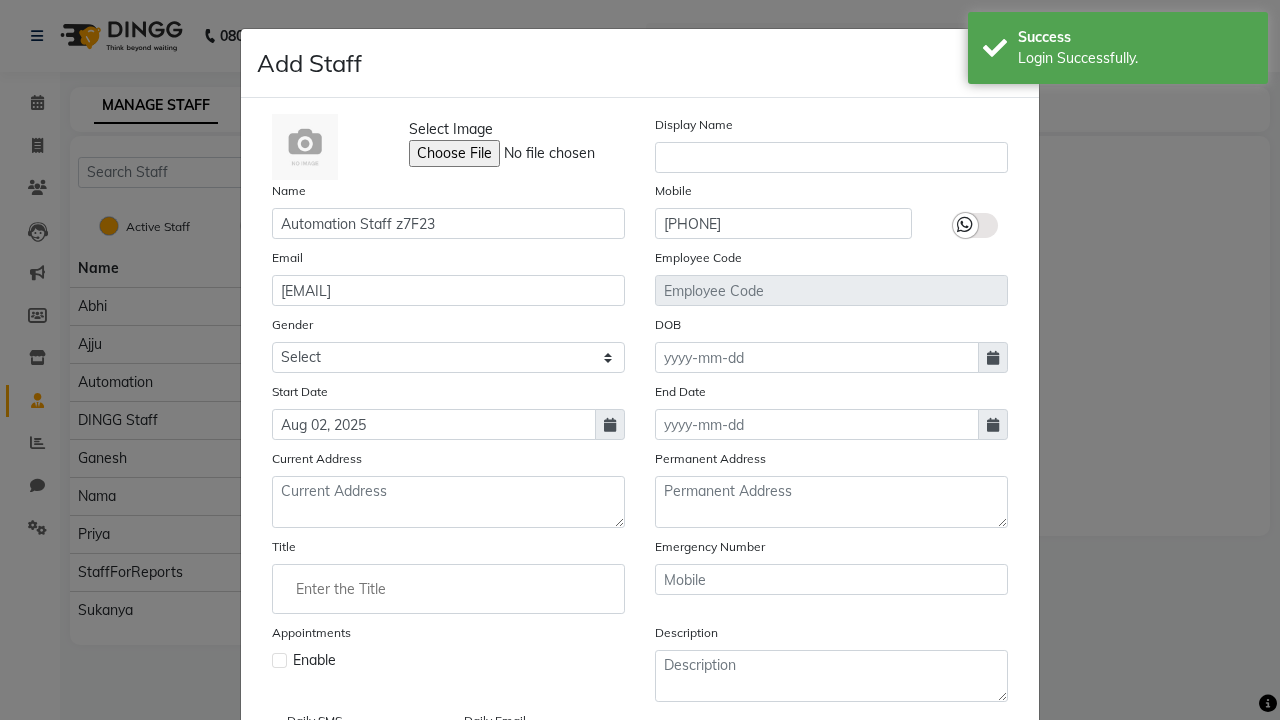type 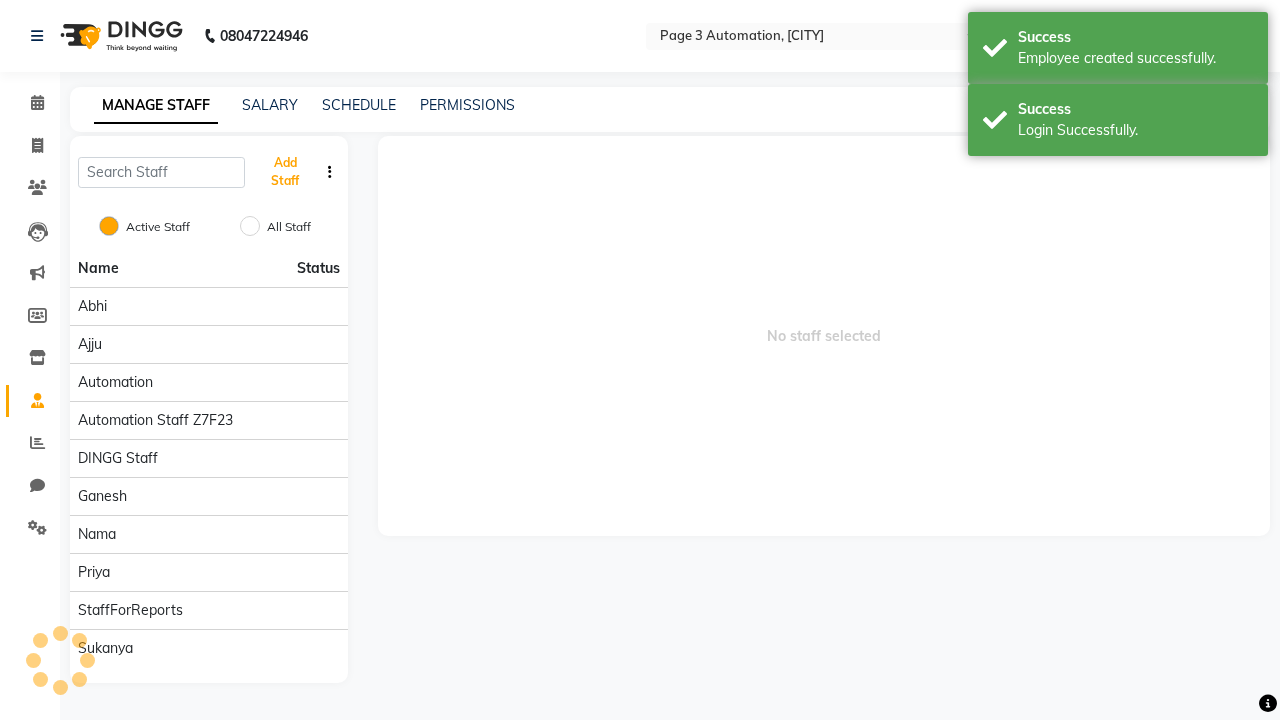 scroll, scrollTop: 162, scrollLeft: 0, axis: vertical 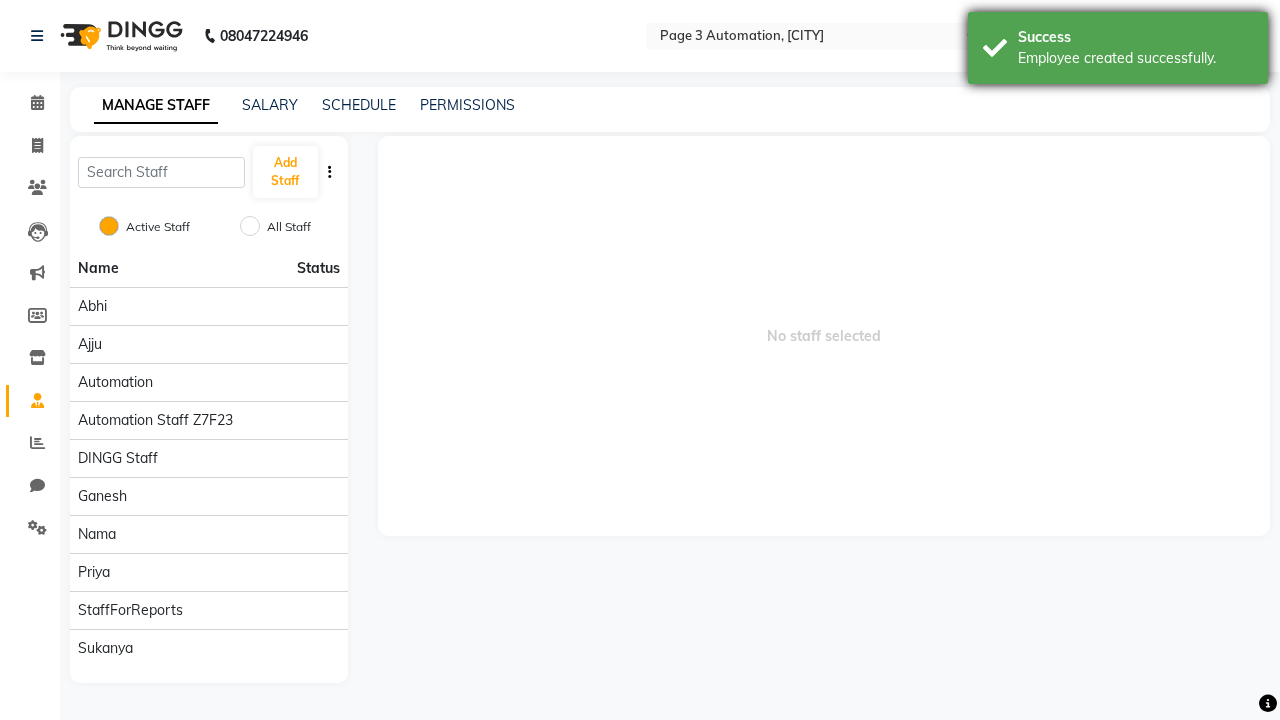 click on "Employee created successfully." at bounding box center [1135, 58] 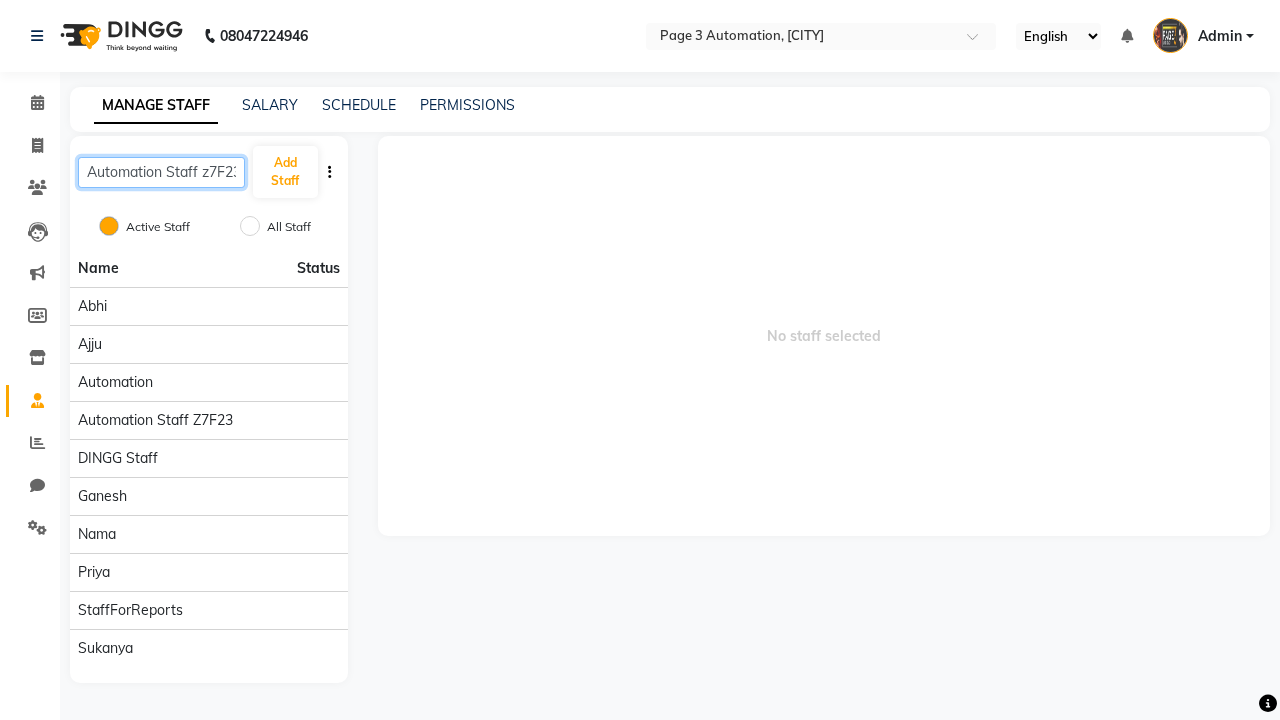 scroll, scrollTop: 0, scrollLeft: 5, axis: horizontal 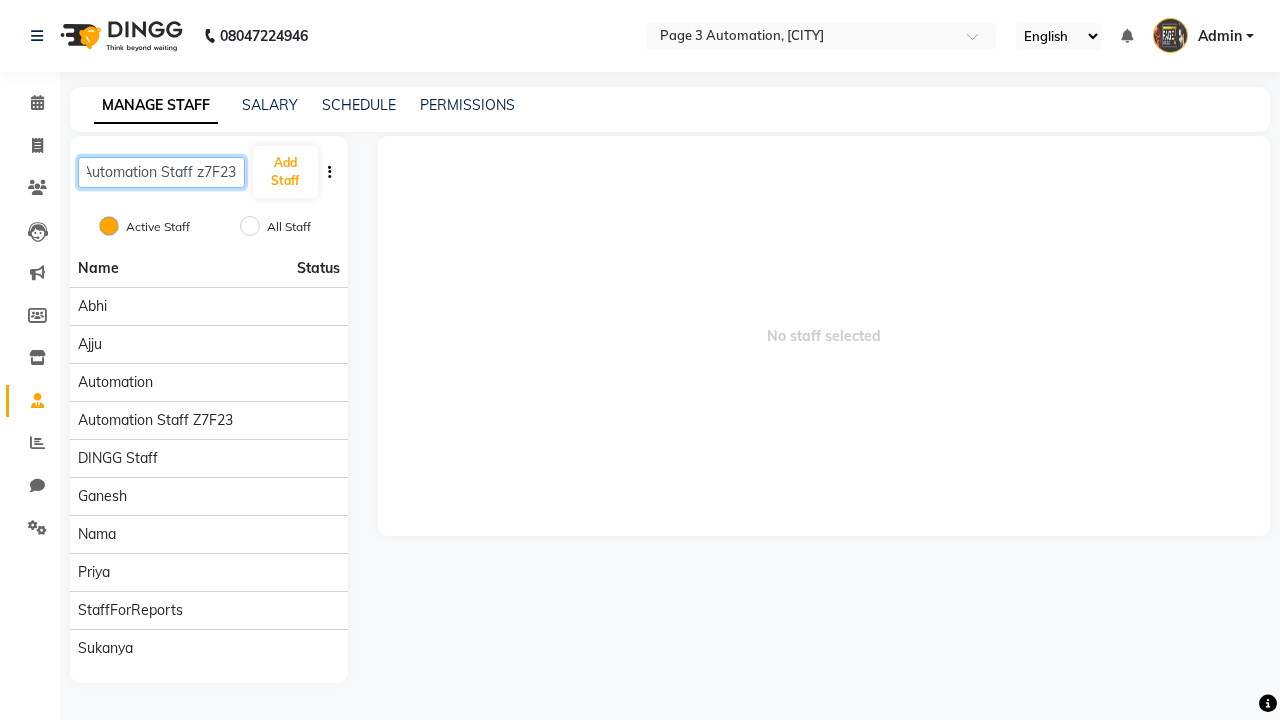 type on "Automation Staff z7F23" 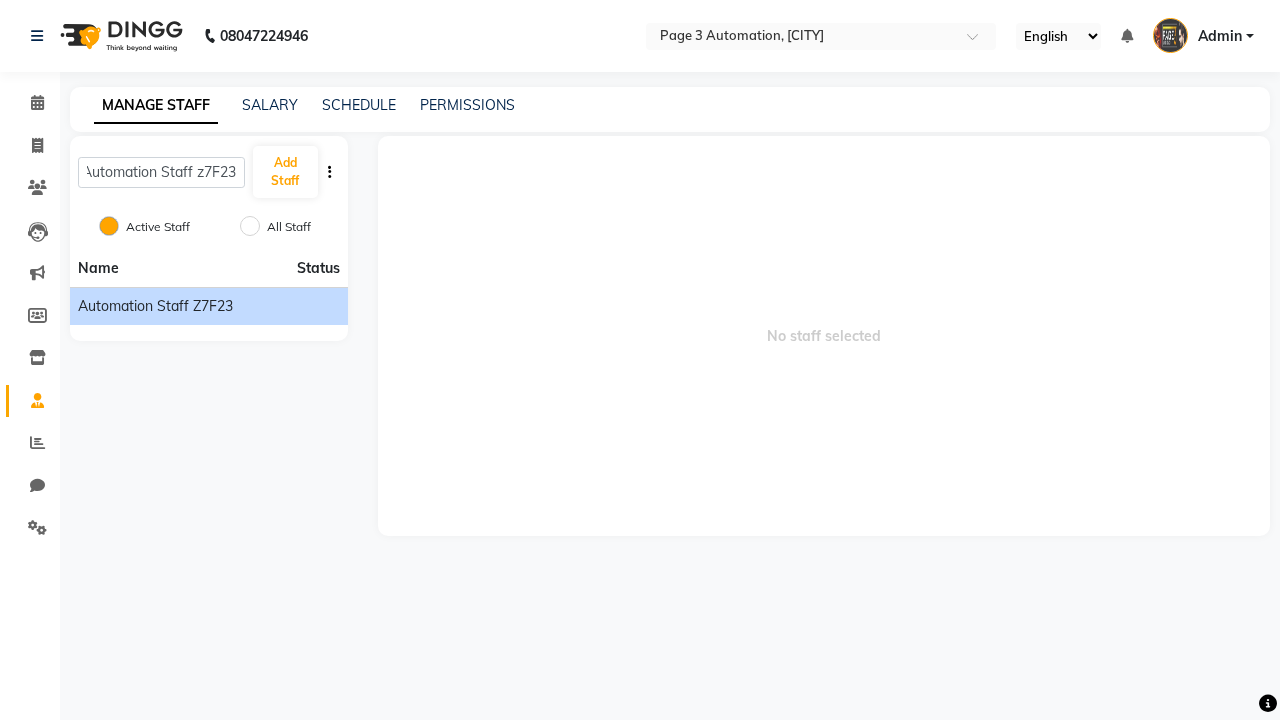 click on "Automation Staff z7F23" 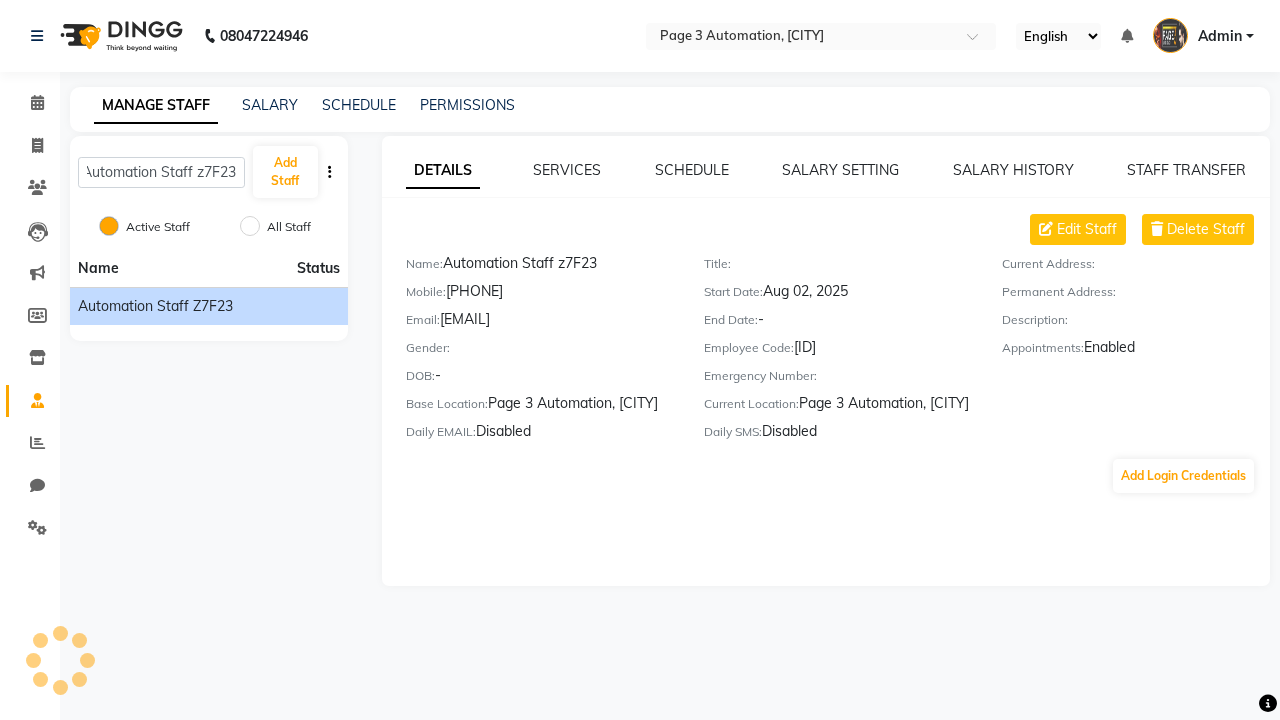 scroll, scrollTop: 0, scrollLeft: 0, axis: both 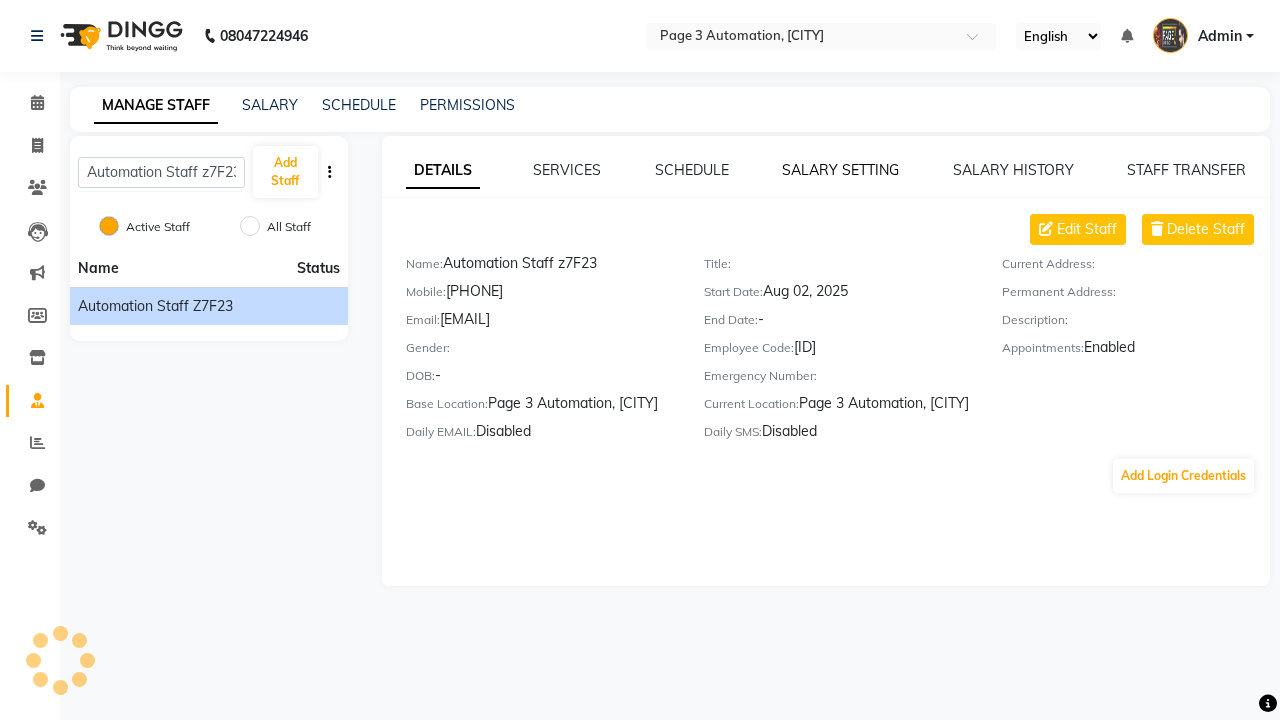 click on "SALARY SETTING" 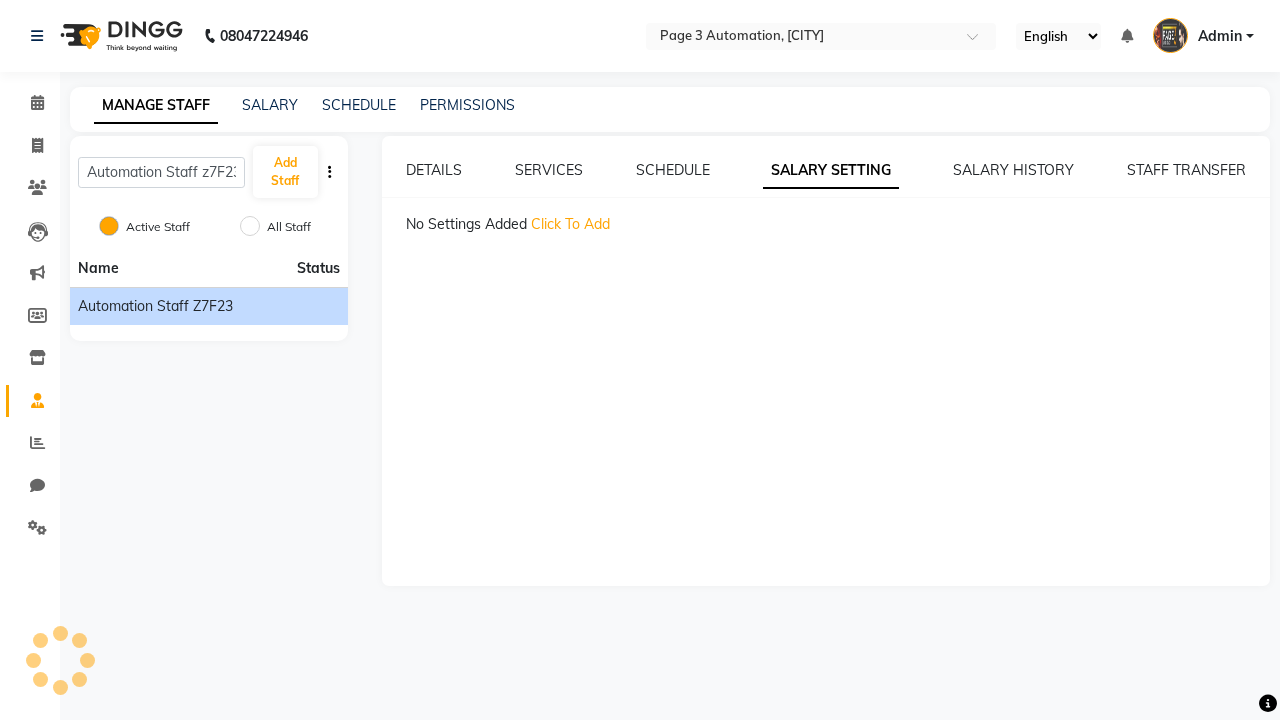 click on "Click To Add" 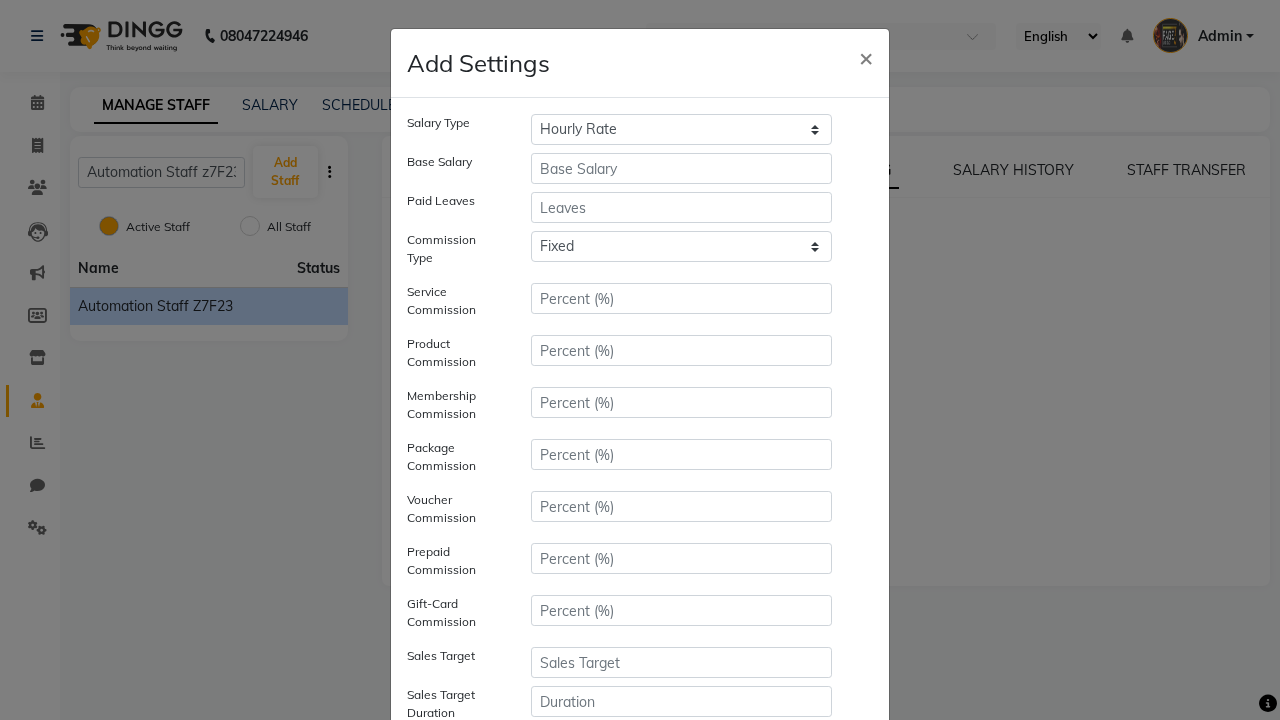 select on "monthly" 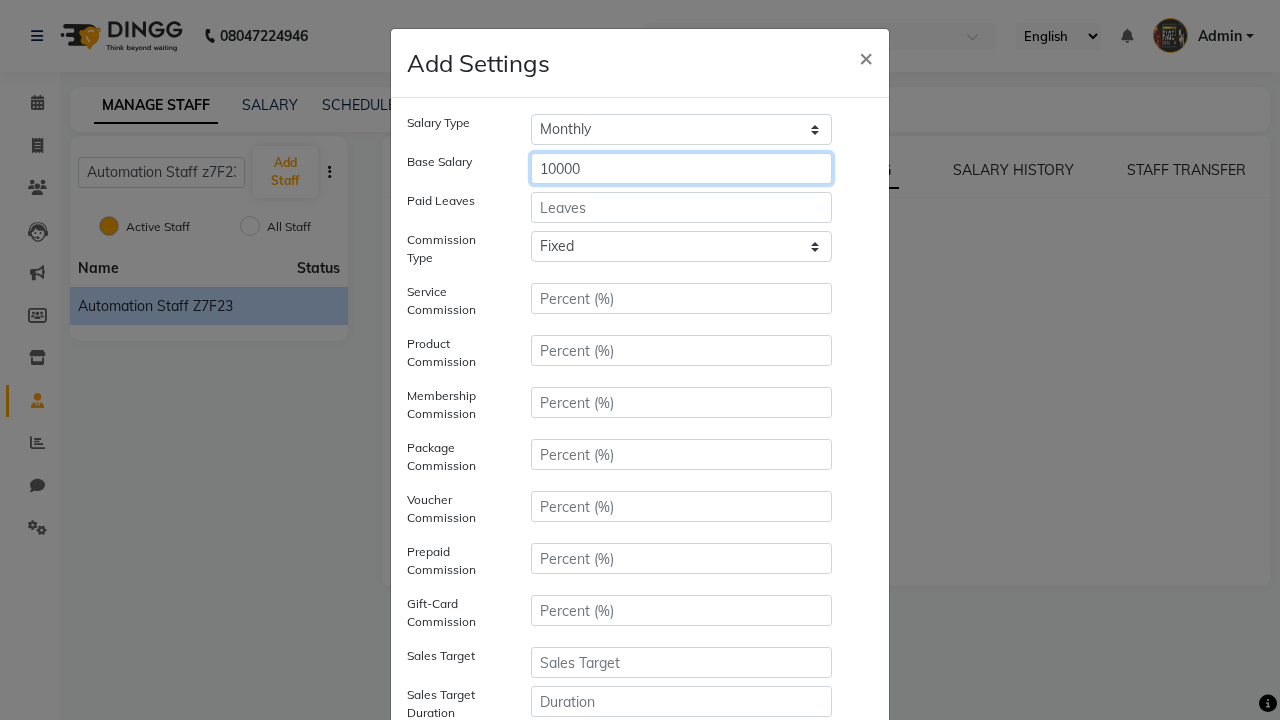 type on "10000" 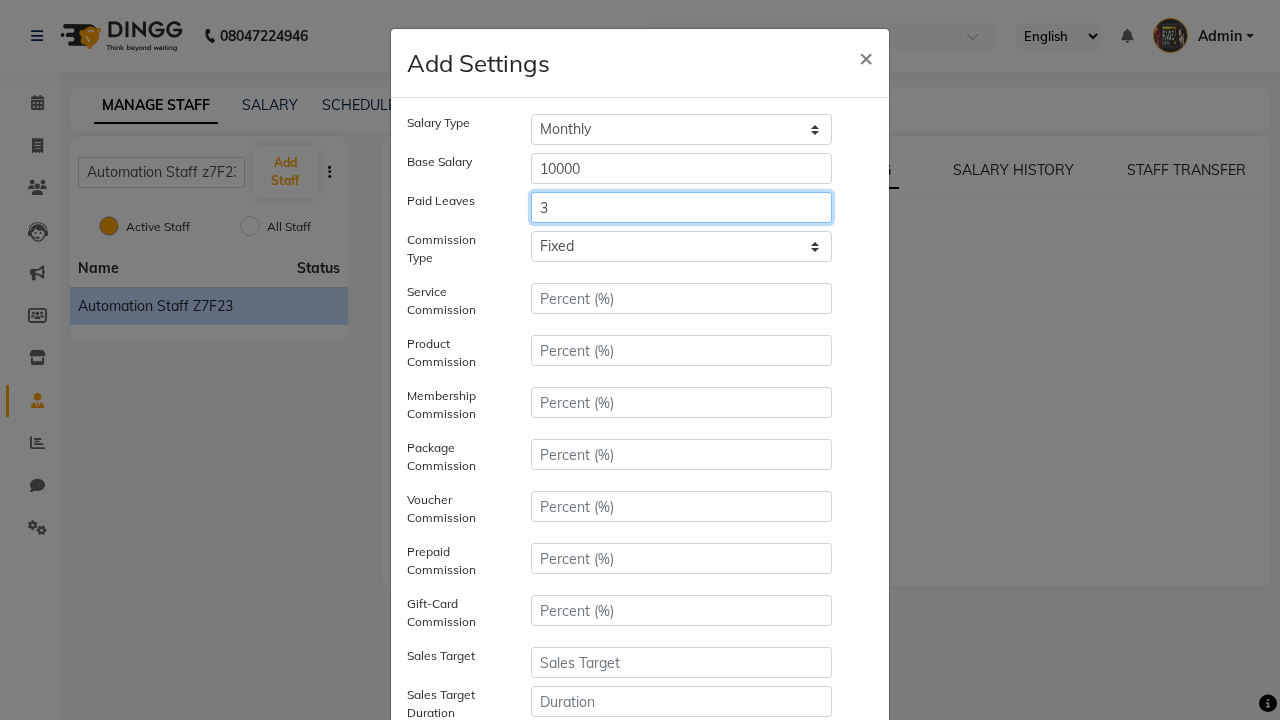 type on "3" 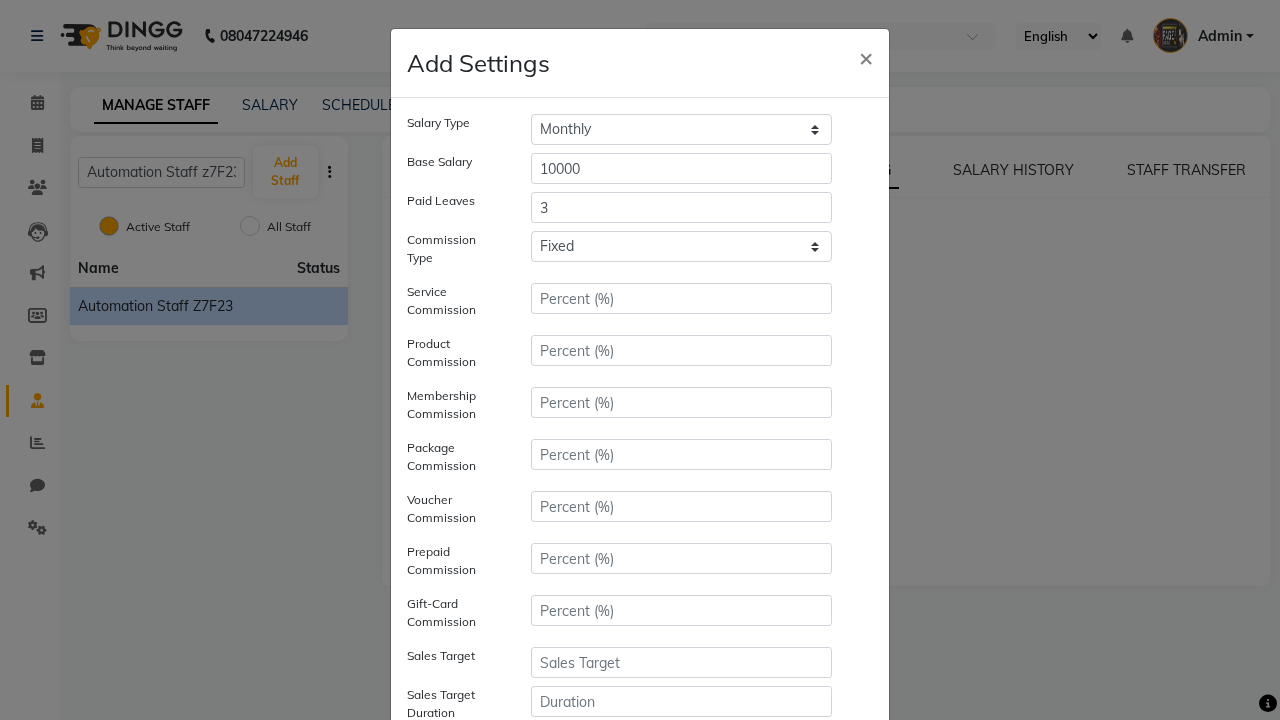click on "Save" 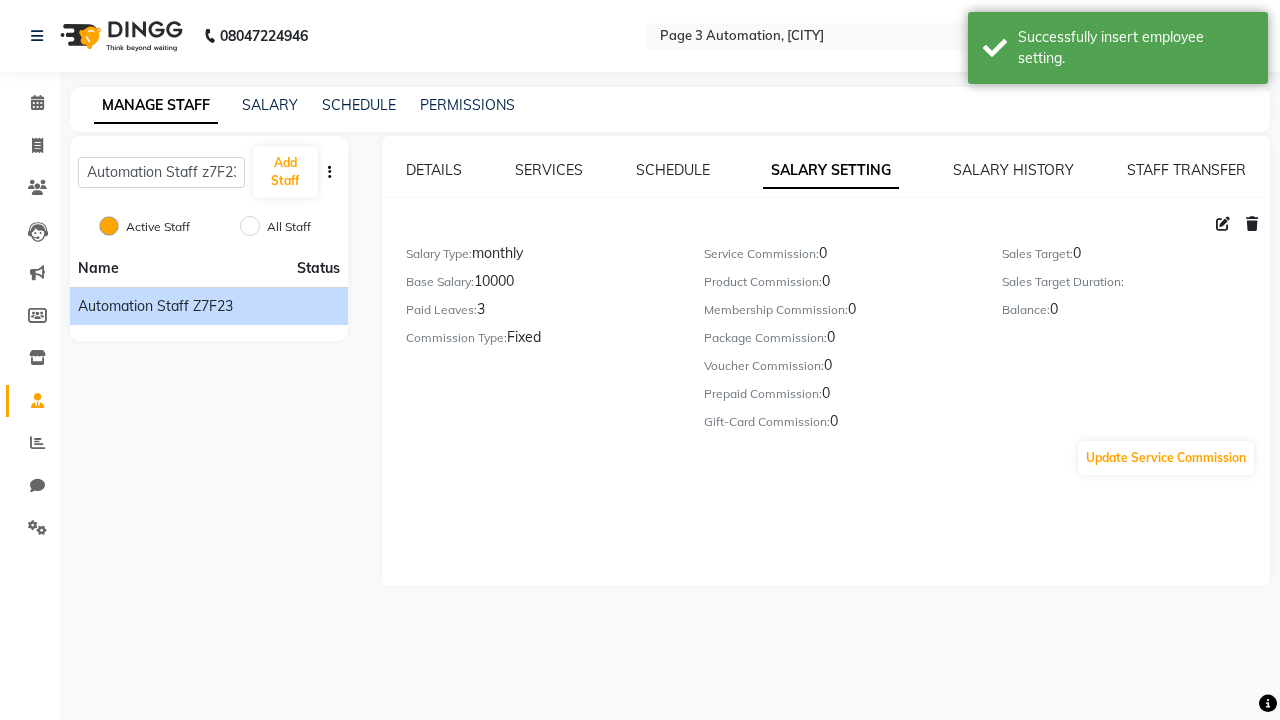 click on "Successfully insert employee setting." at bounding box center (1135, 48) 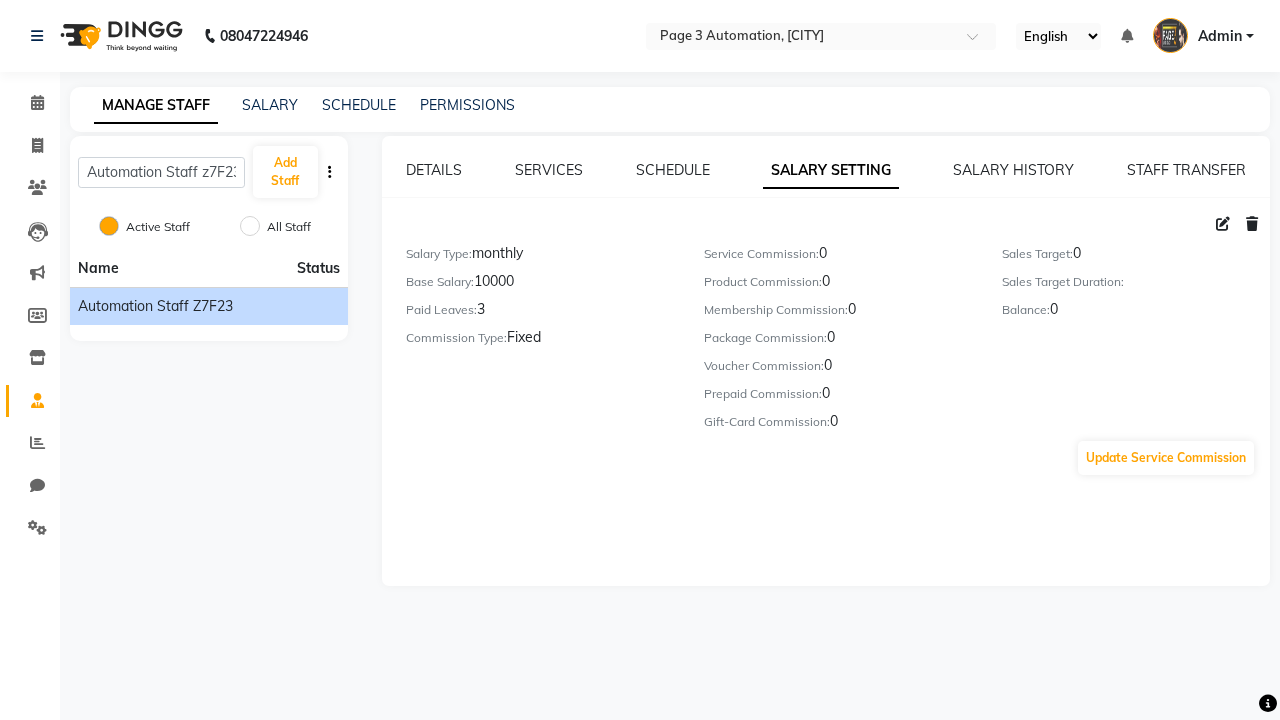 click 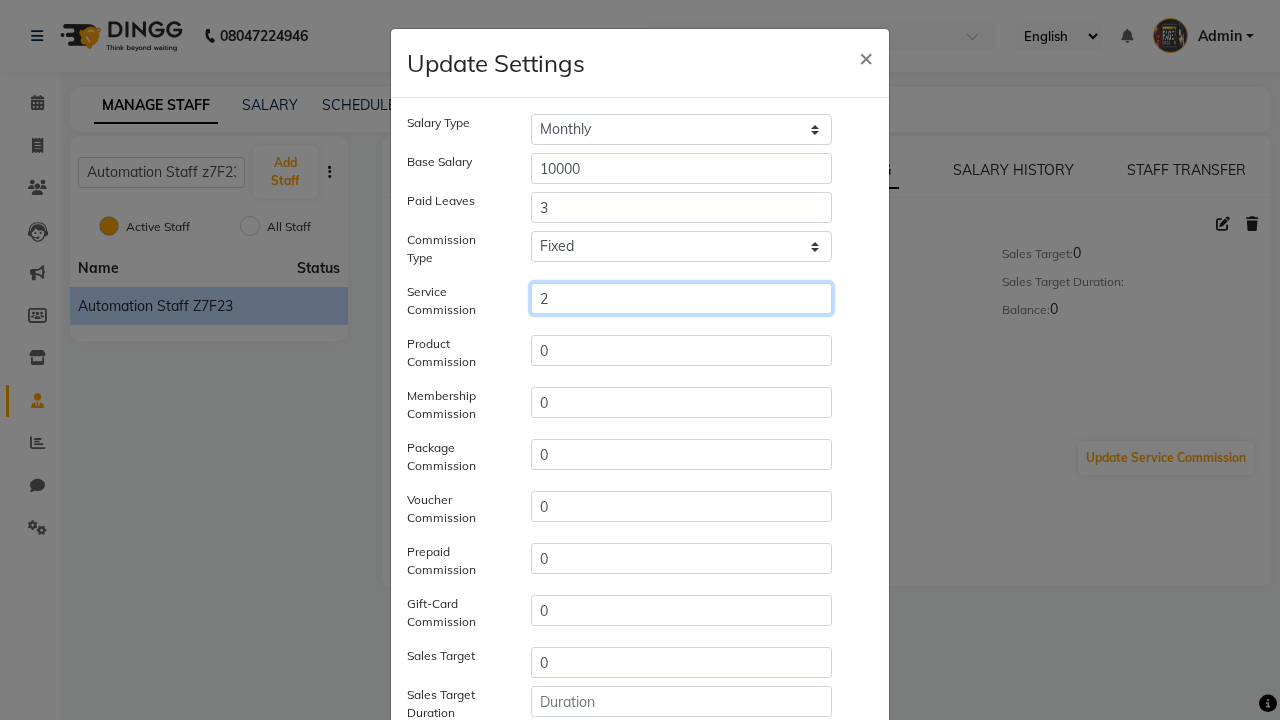 type on "2" 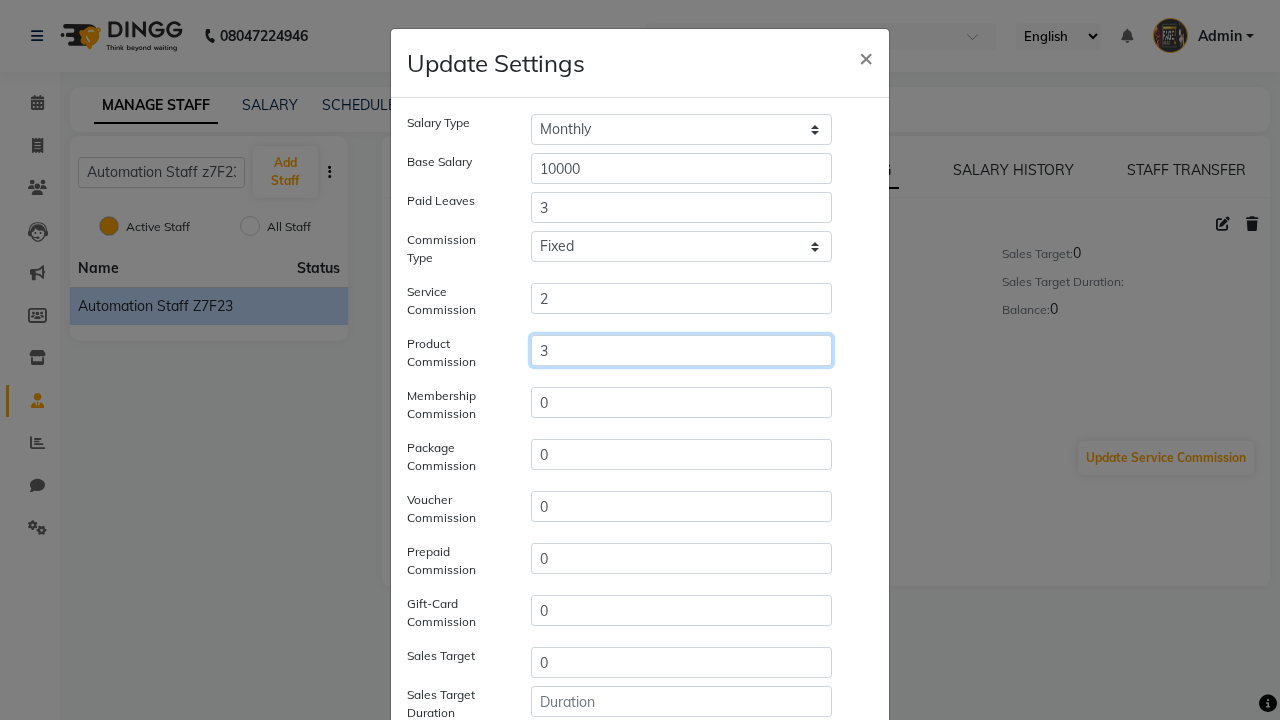 type on "3" 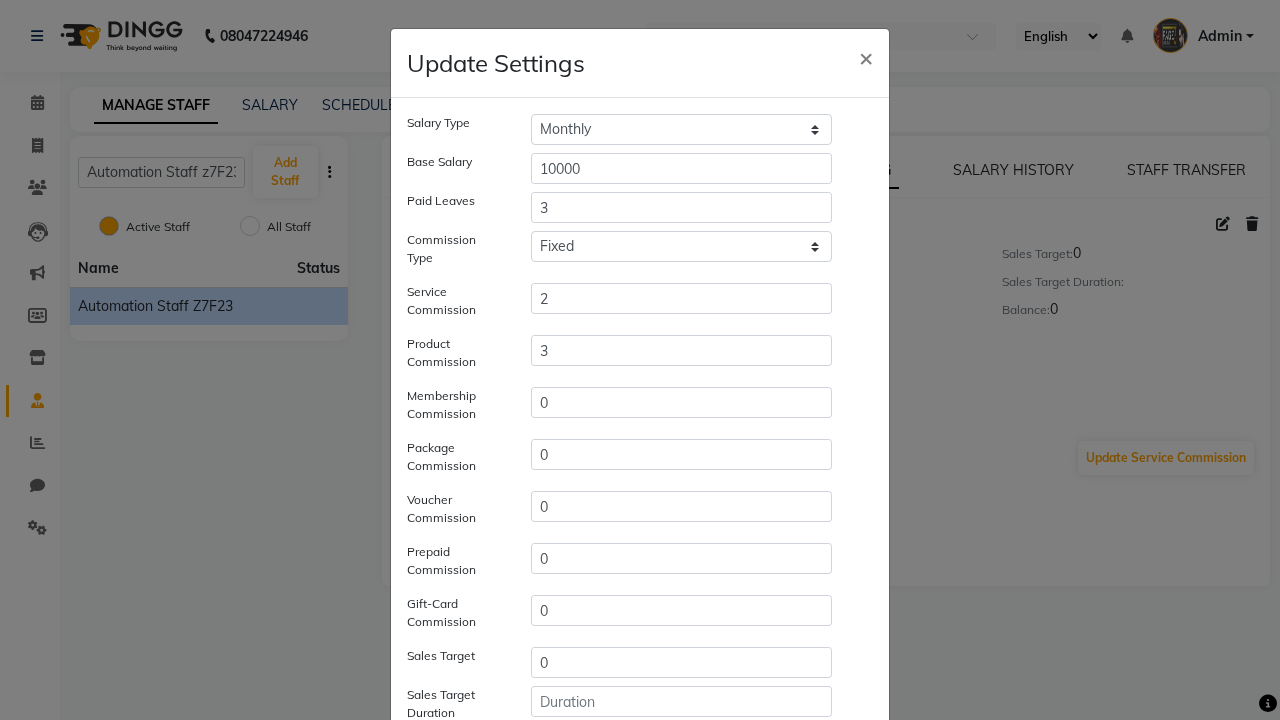 click on "Save" 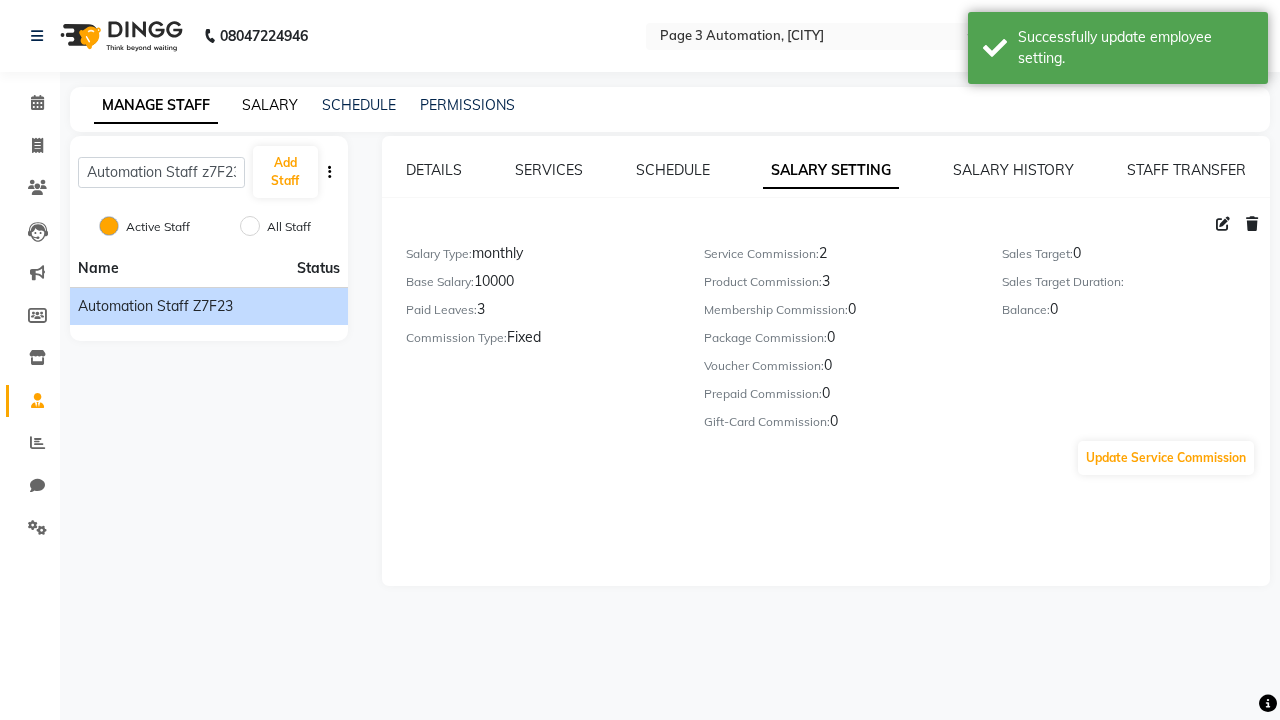 click on "Successfully update employee setting." at bounding box center [1135, 48] 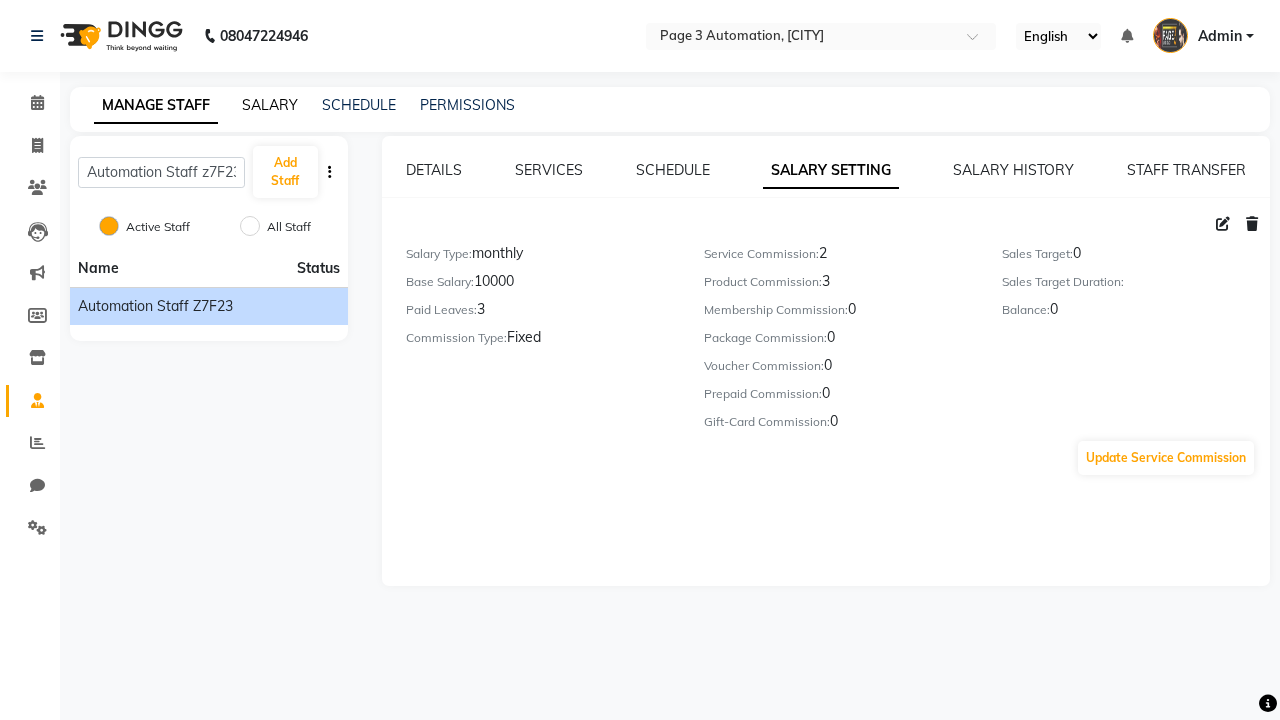 click on "SALARY" 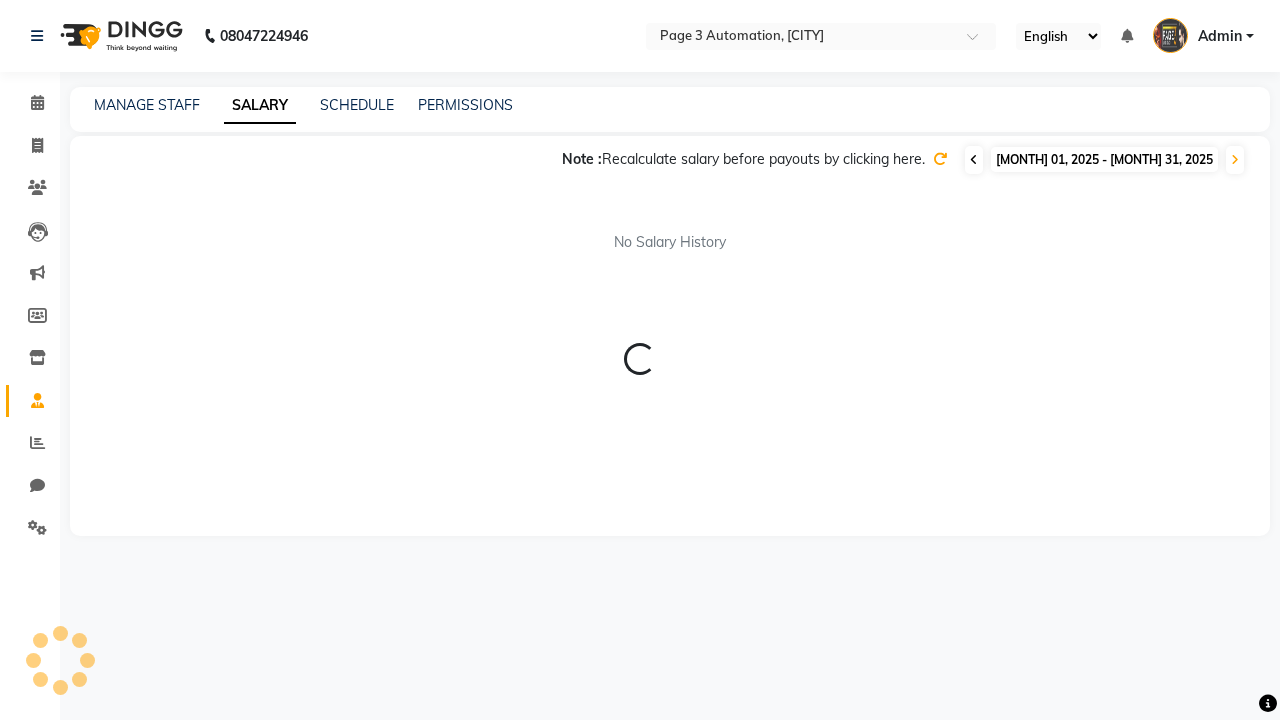 click 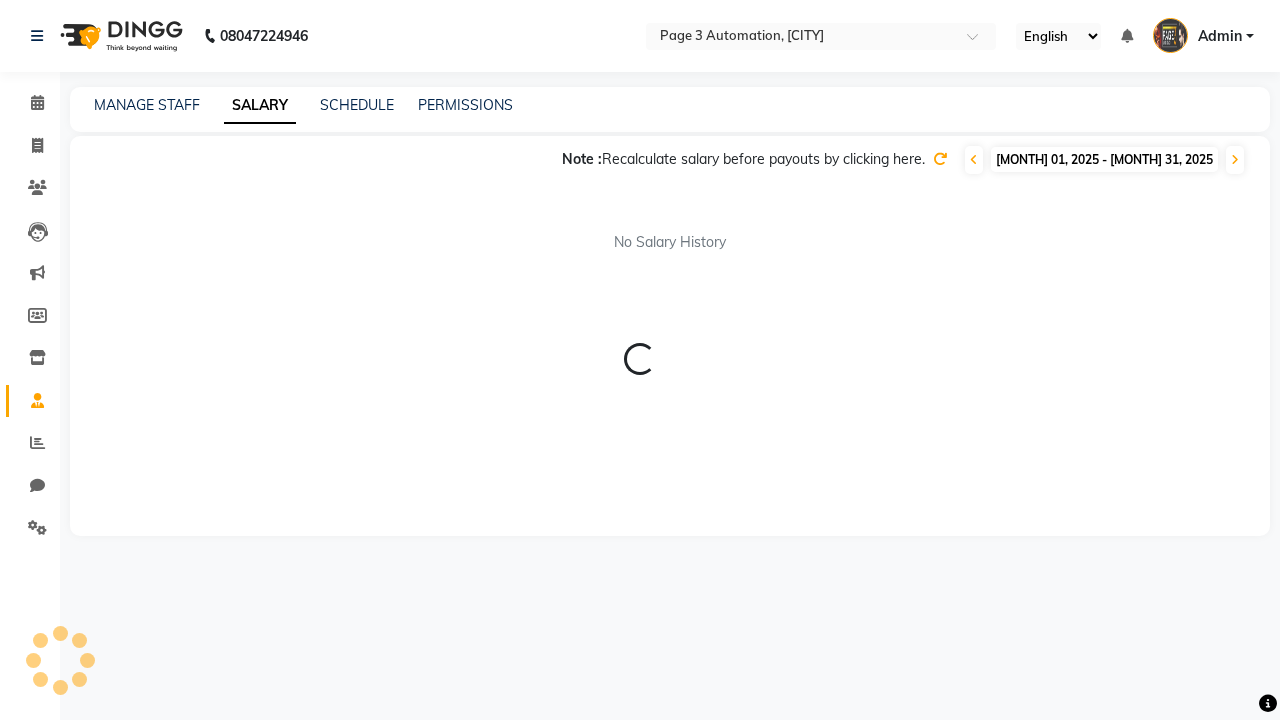 click 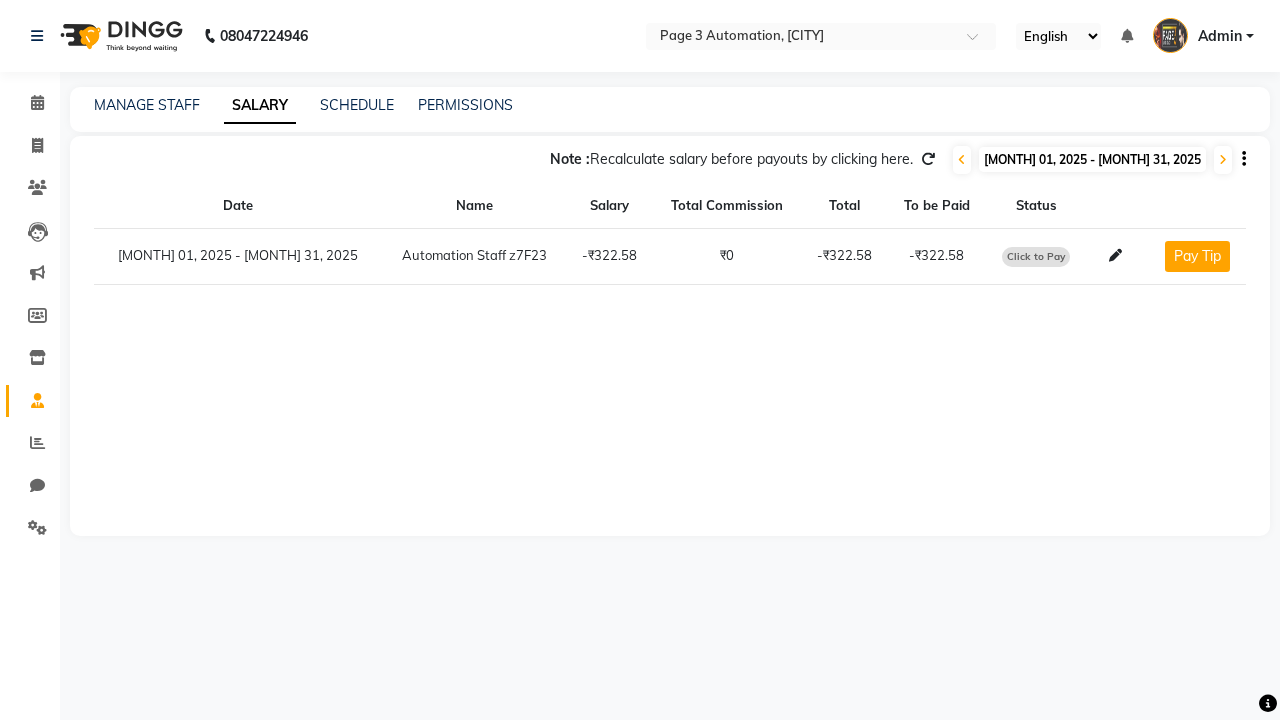 click on "Click to Pay" 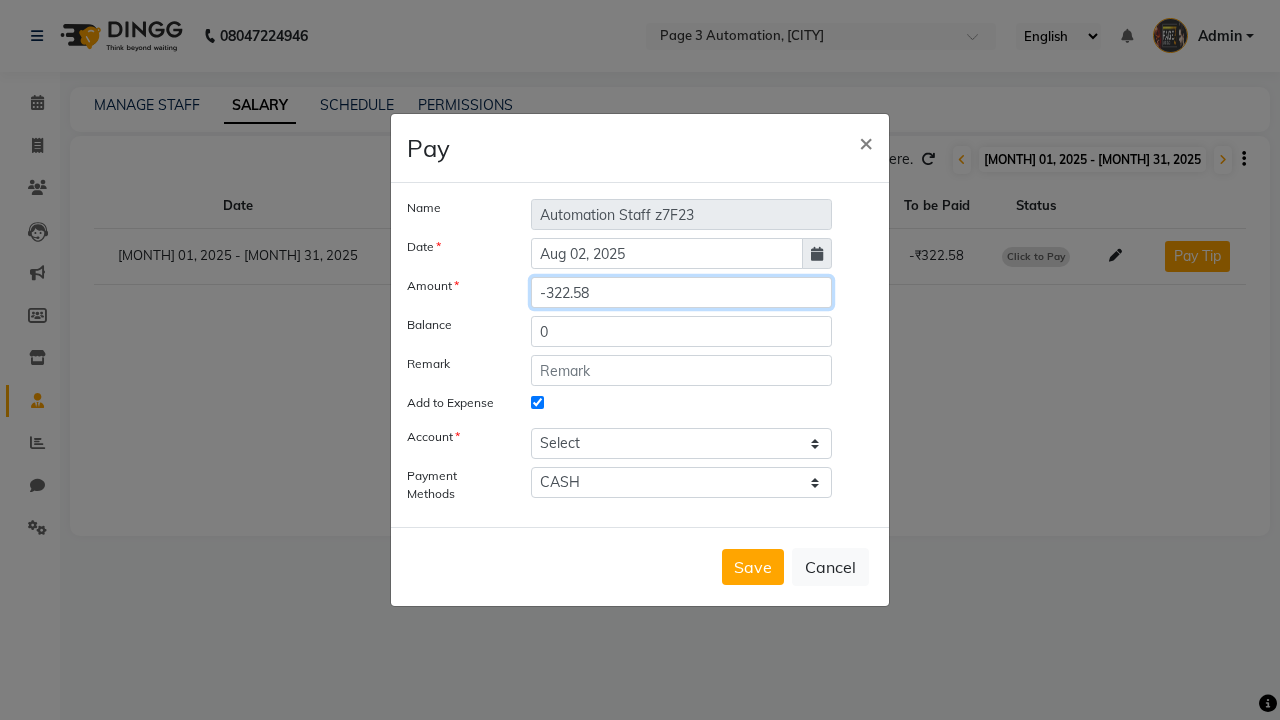 type on "15" 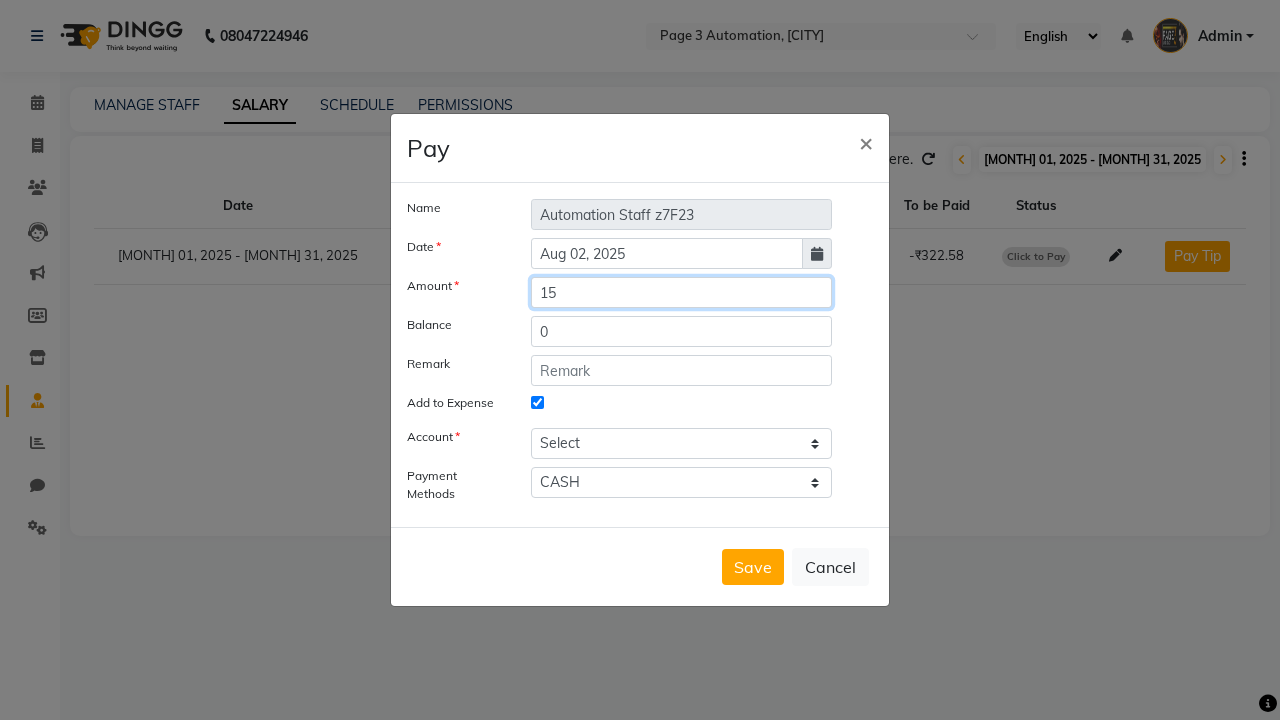 select on "1486" 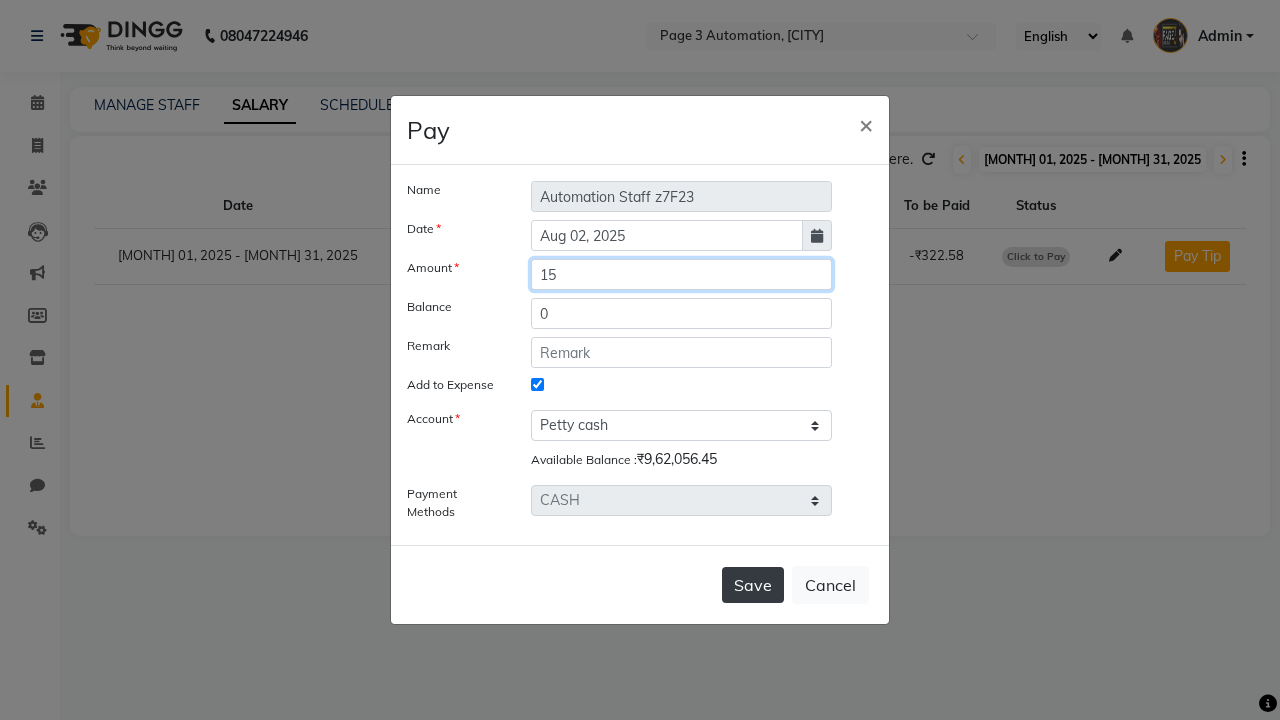 type on "15" 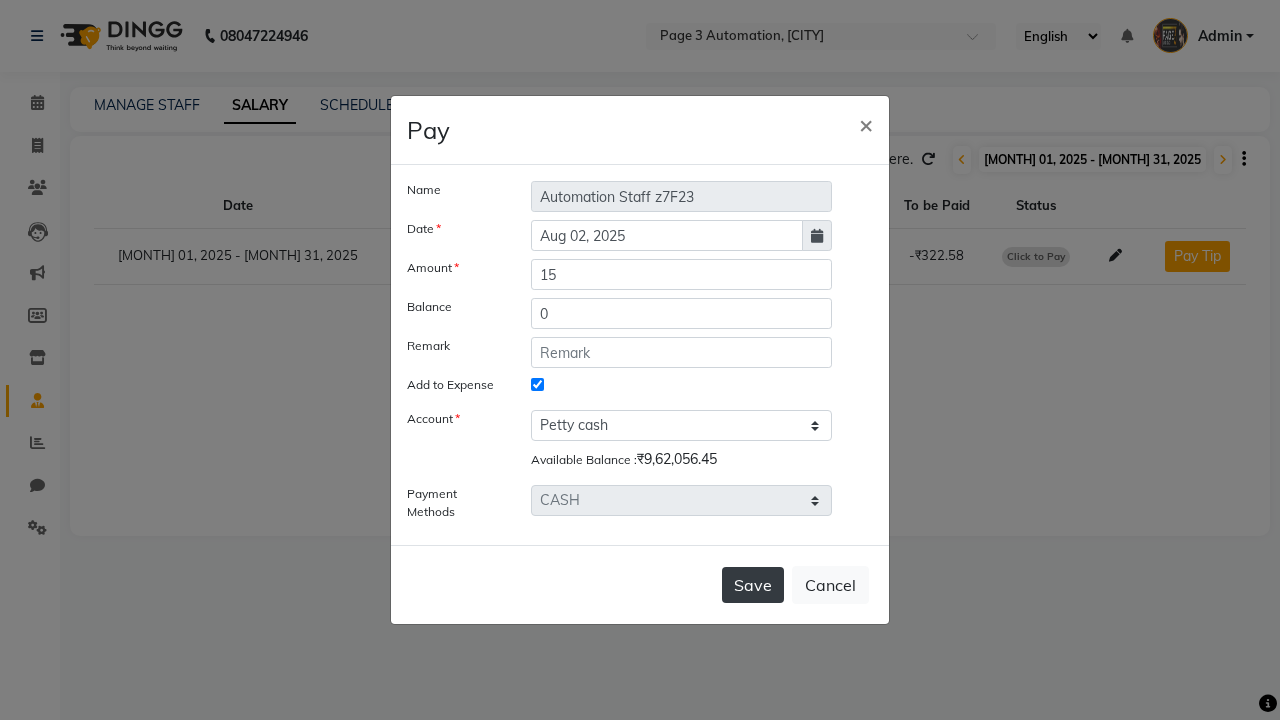 click on "Save" 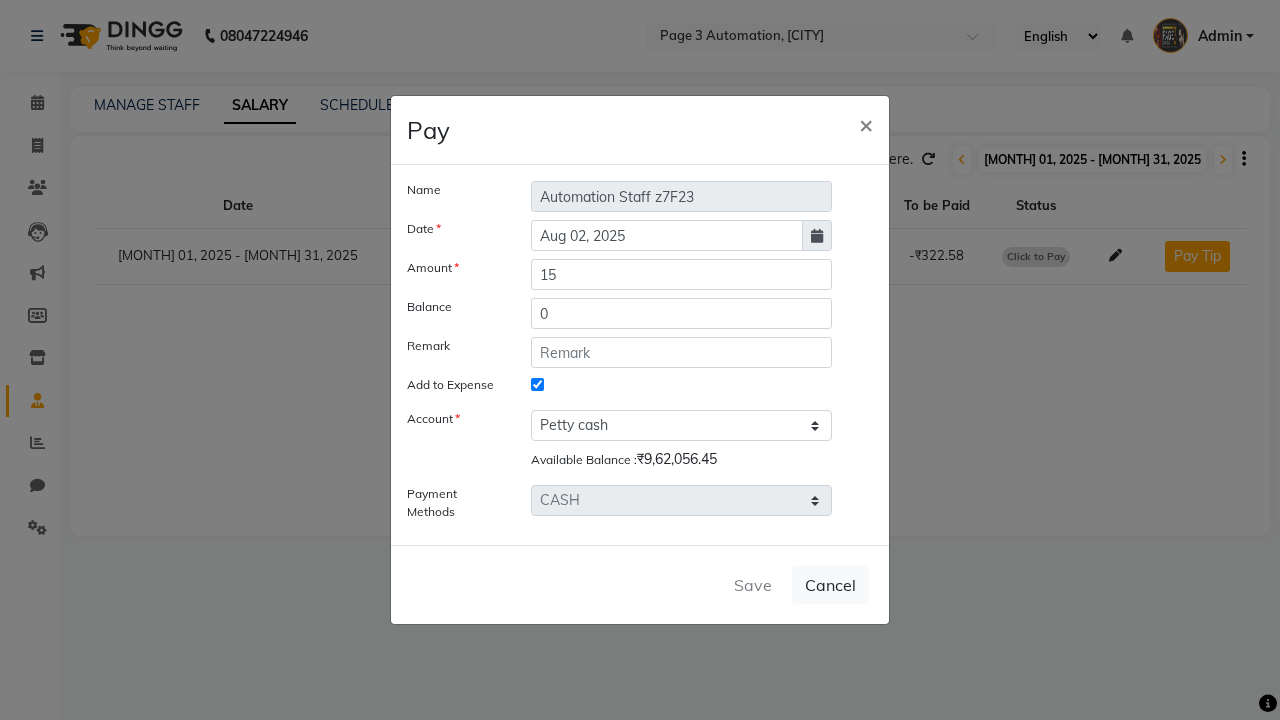 select 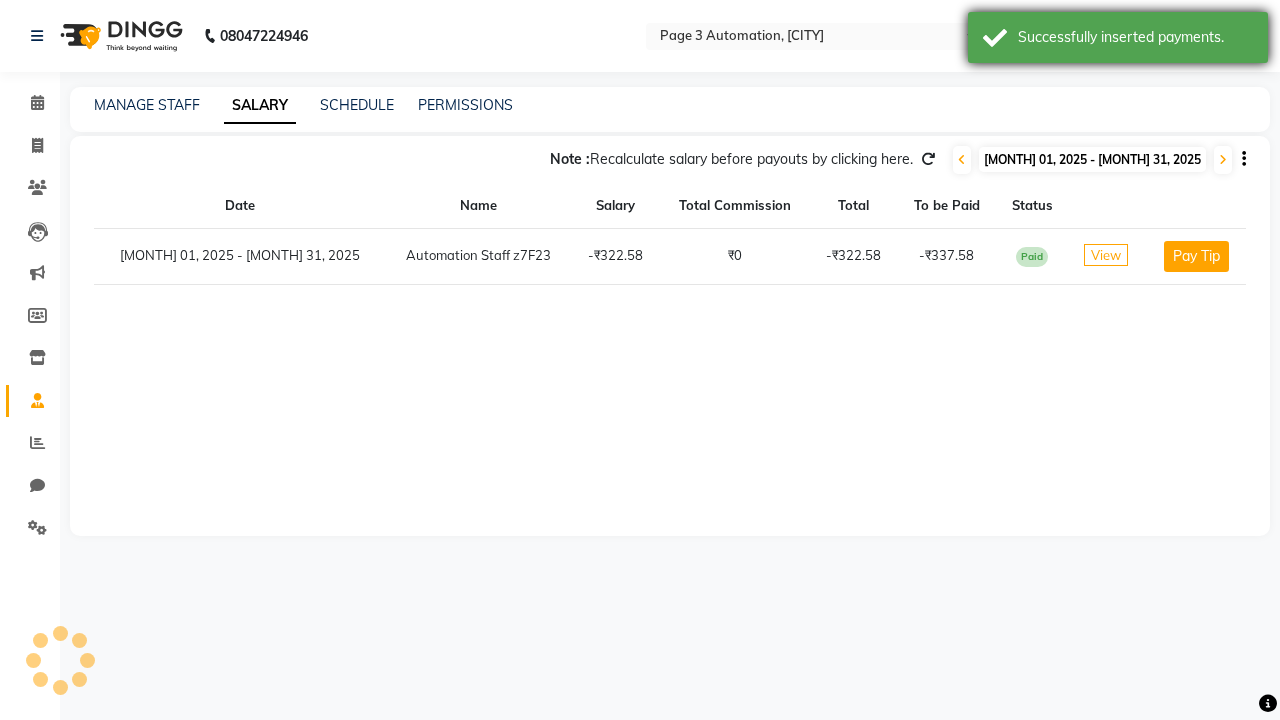 click on "Successfully inserted payments." at bounding box center [1135, 37] 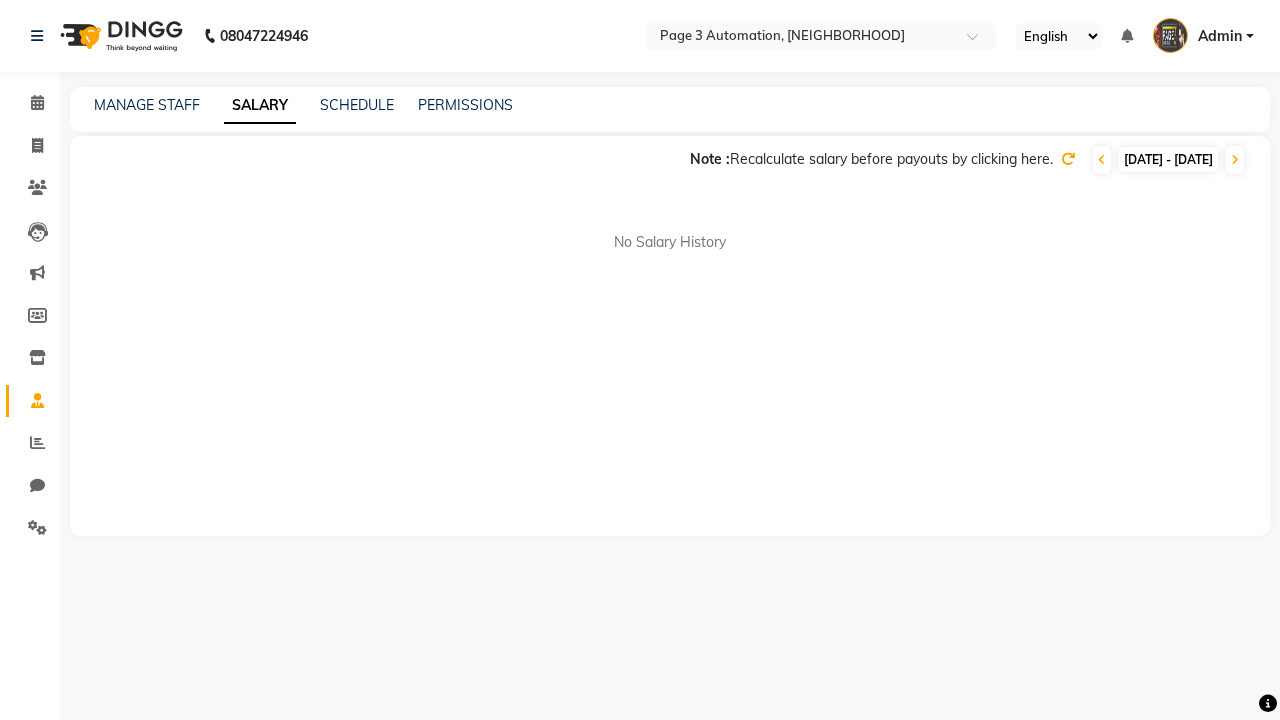 scroll, scrollTop: 0, scrollLeft: 0, axis: both 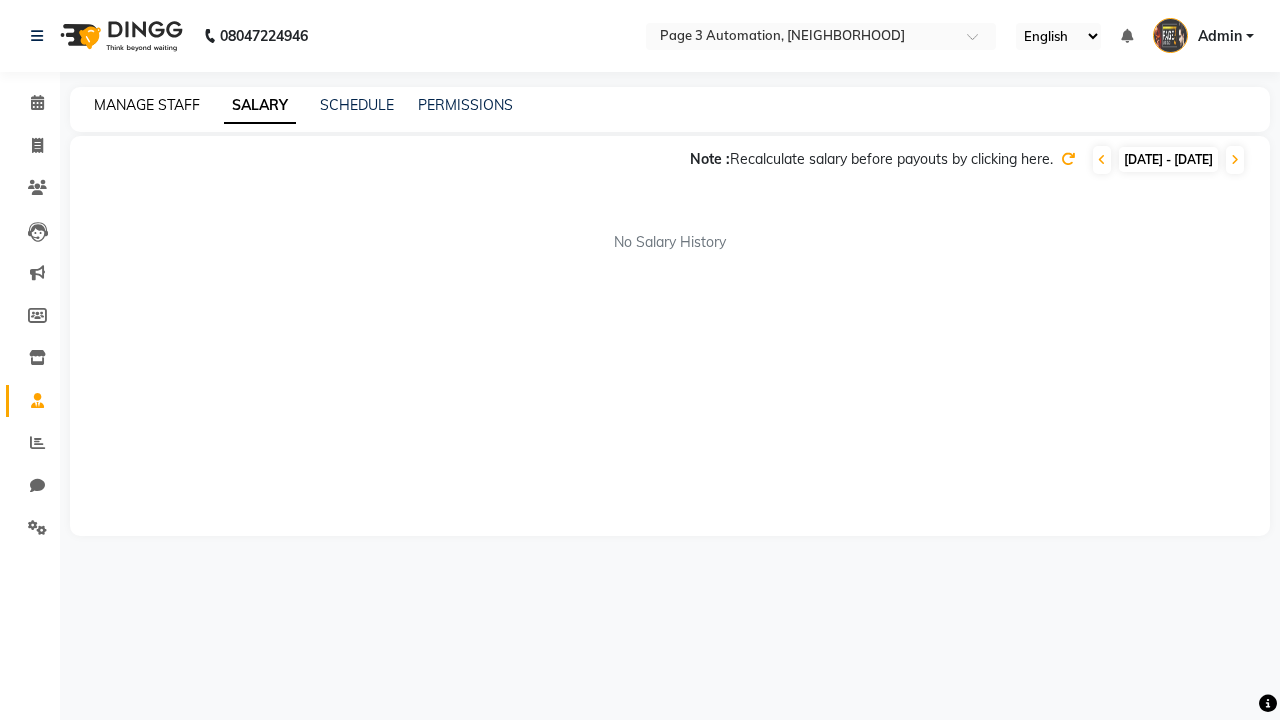 click on "MANAGE STAFF" 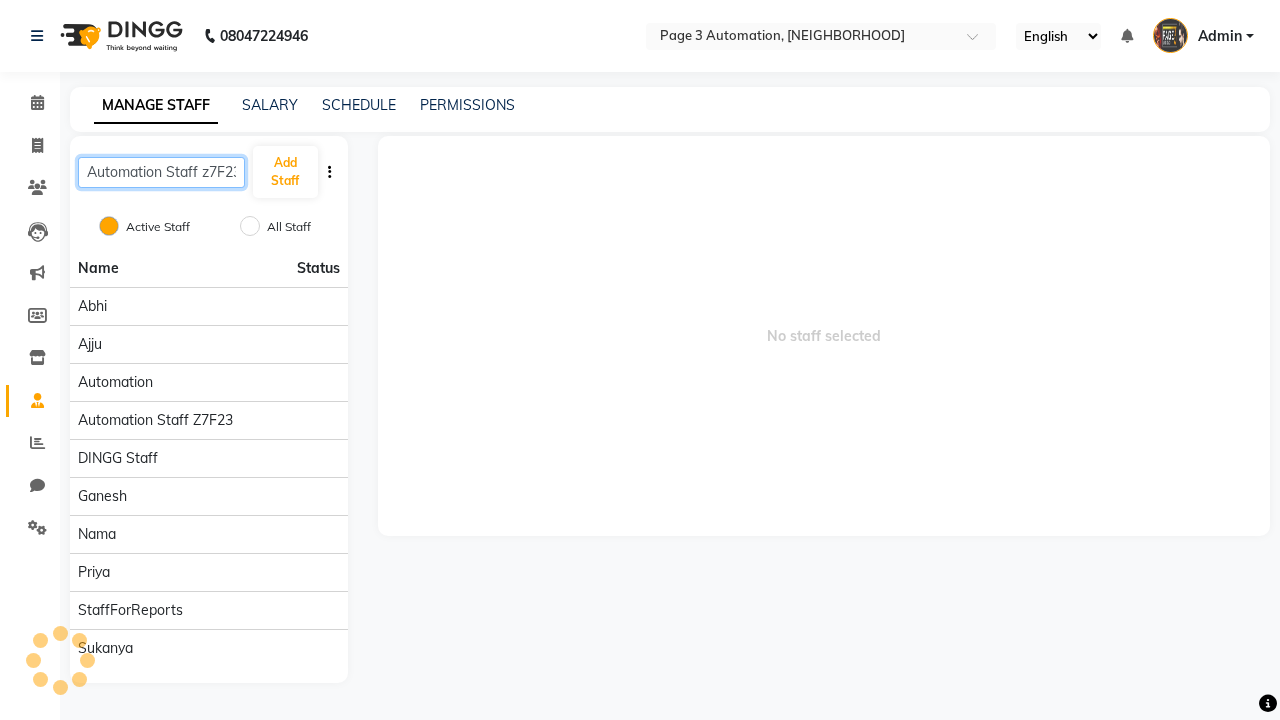 scroll, scrollTop: 0, scrollLeft: 5, axis: horizontal 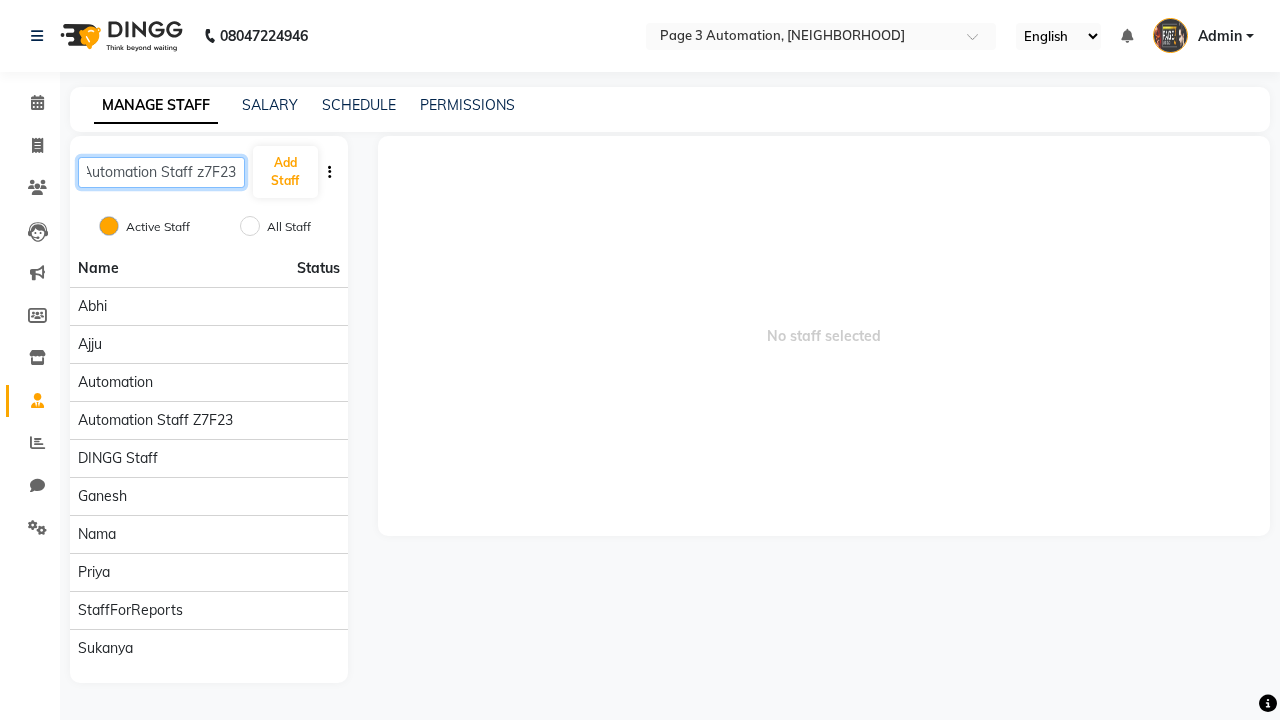 type on "Automation Staff z7F23" 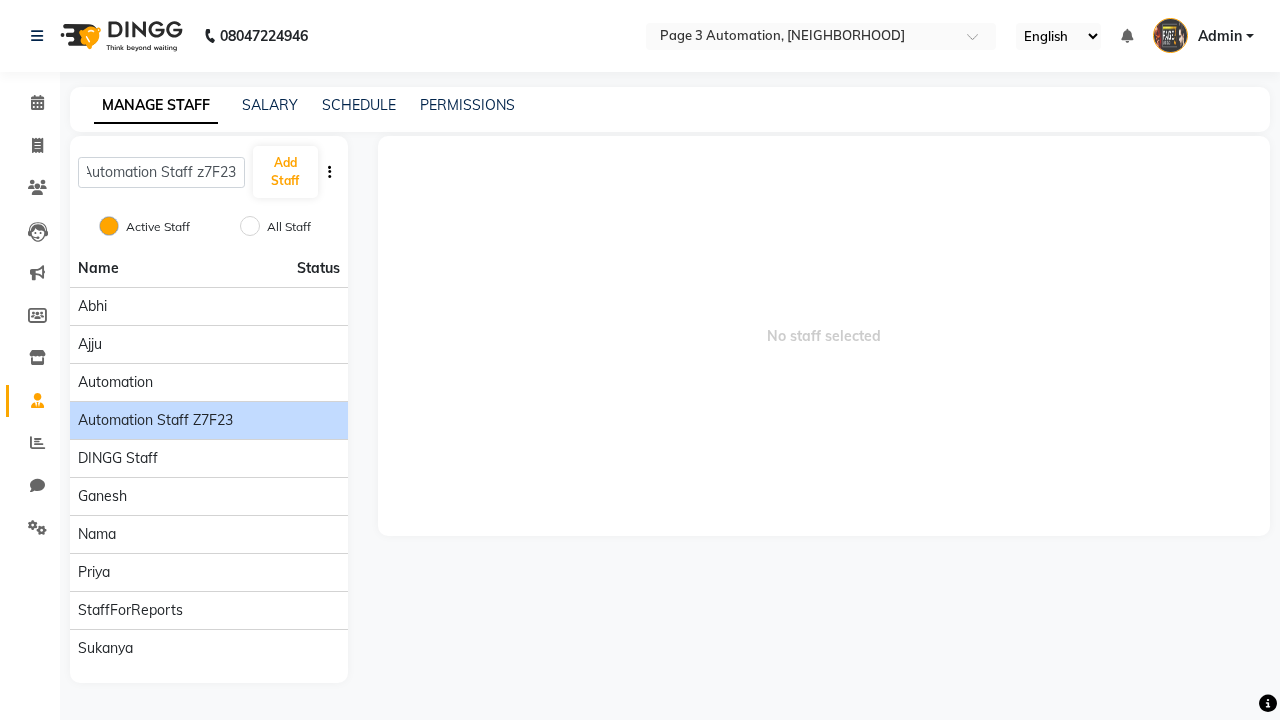 click on "Automation Staff z7F23" 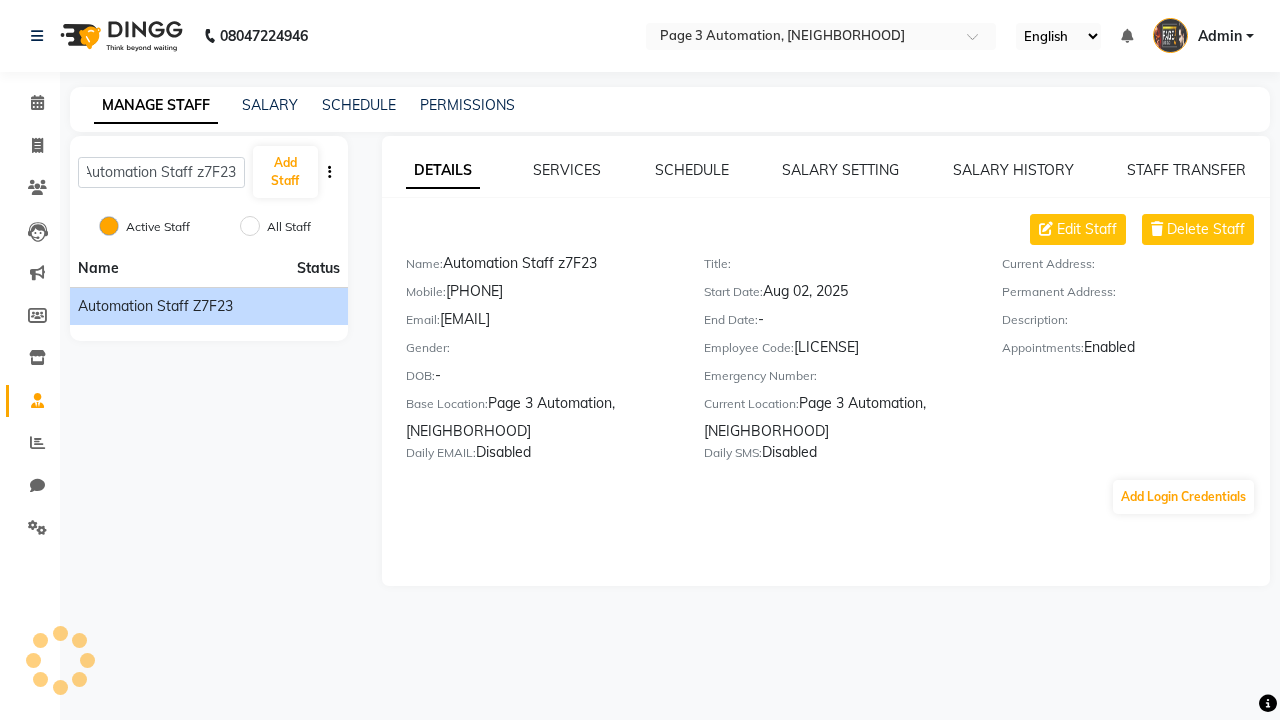 scroll, scrollTop: 0, scrollLeft: 0, axis: both 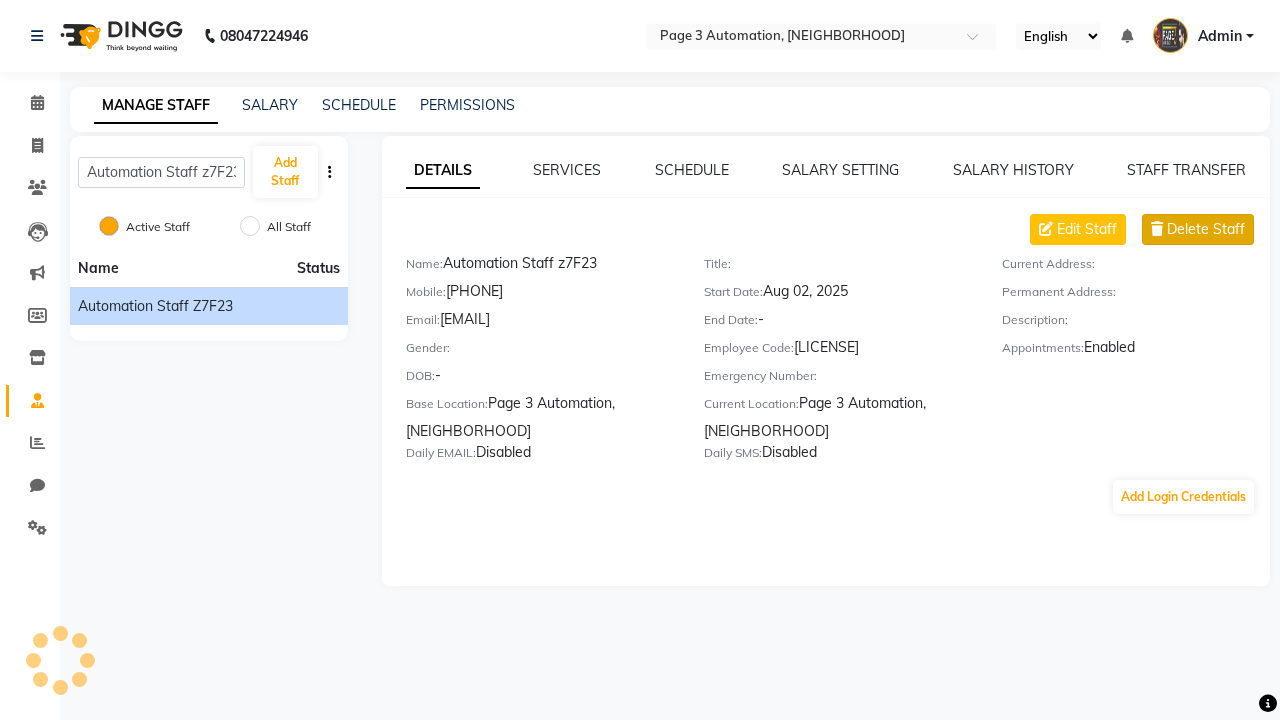 click on "DETAILS" 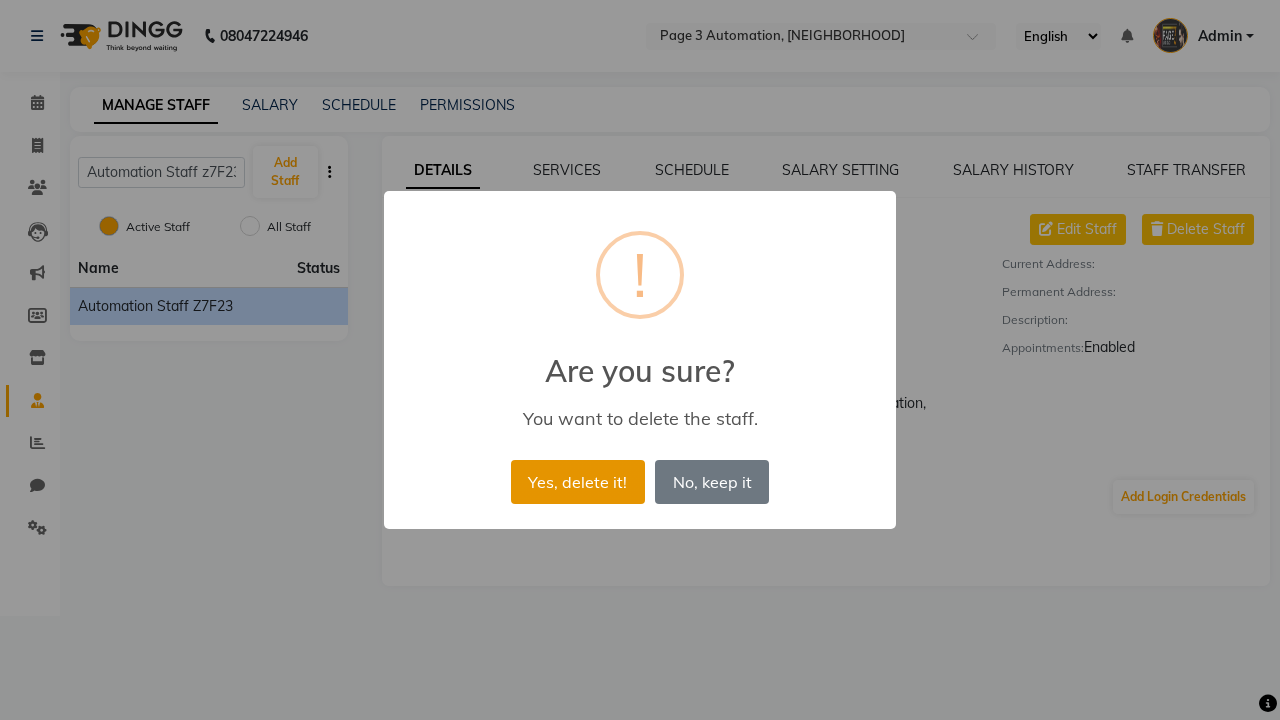 click on "Yes, delete it!" at bounding box center (578, 482) 